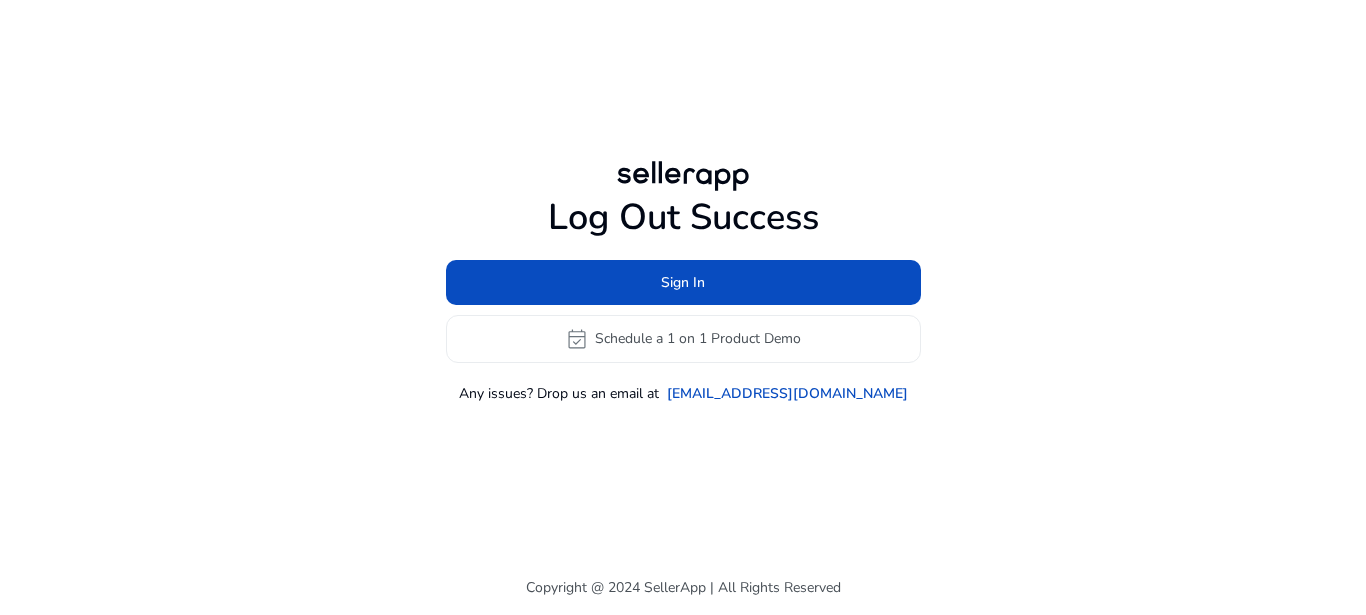 scroll, scrollTop: 0, scrollLeft: 0, axis: both 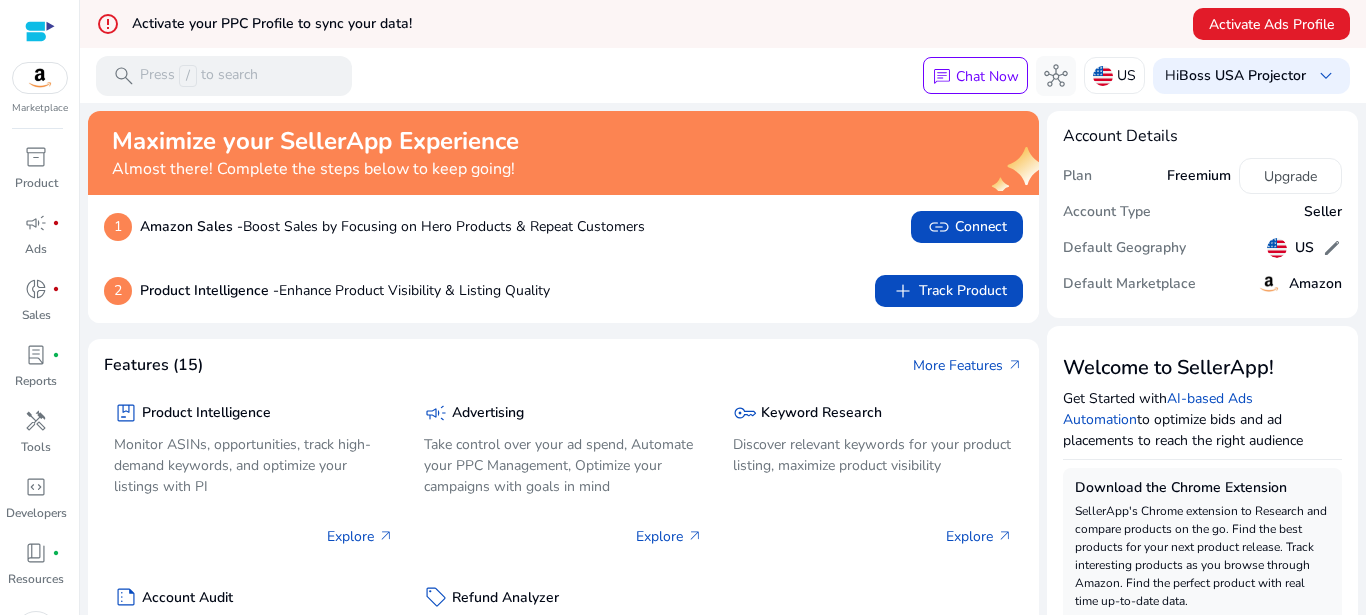 click on "Maximize your SellerApp Experience   Almost there! Complete the steps below to keep going!" 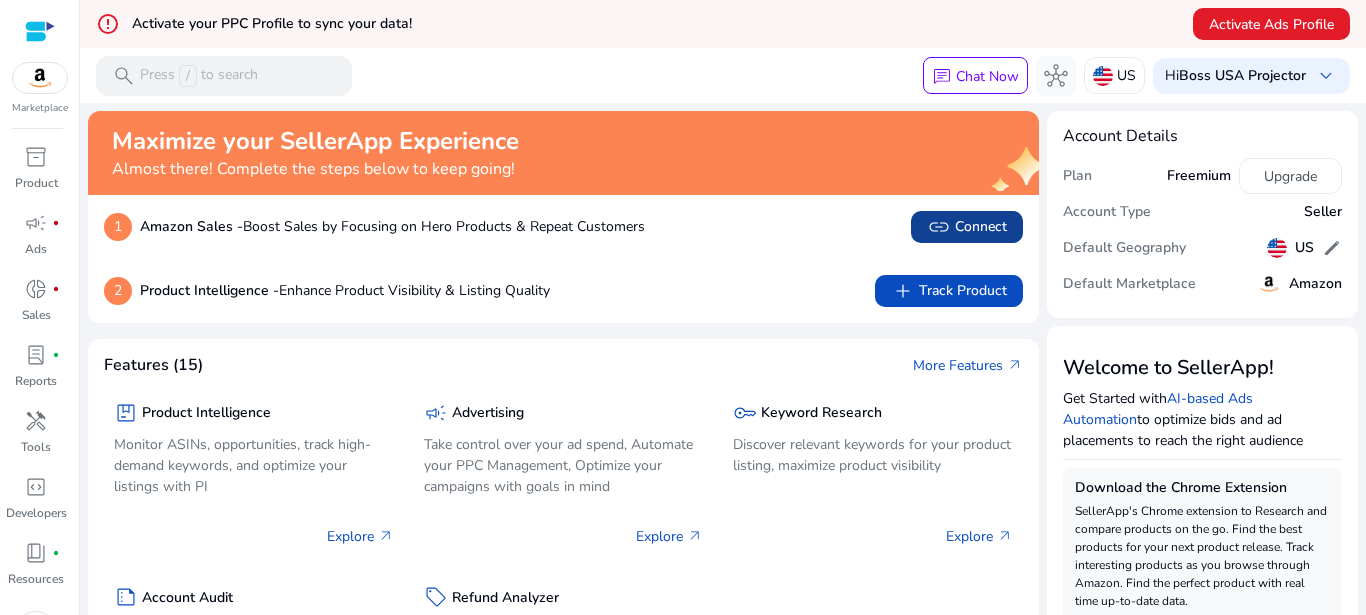 click on "link" 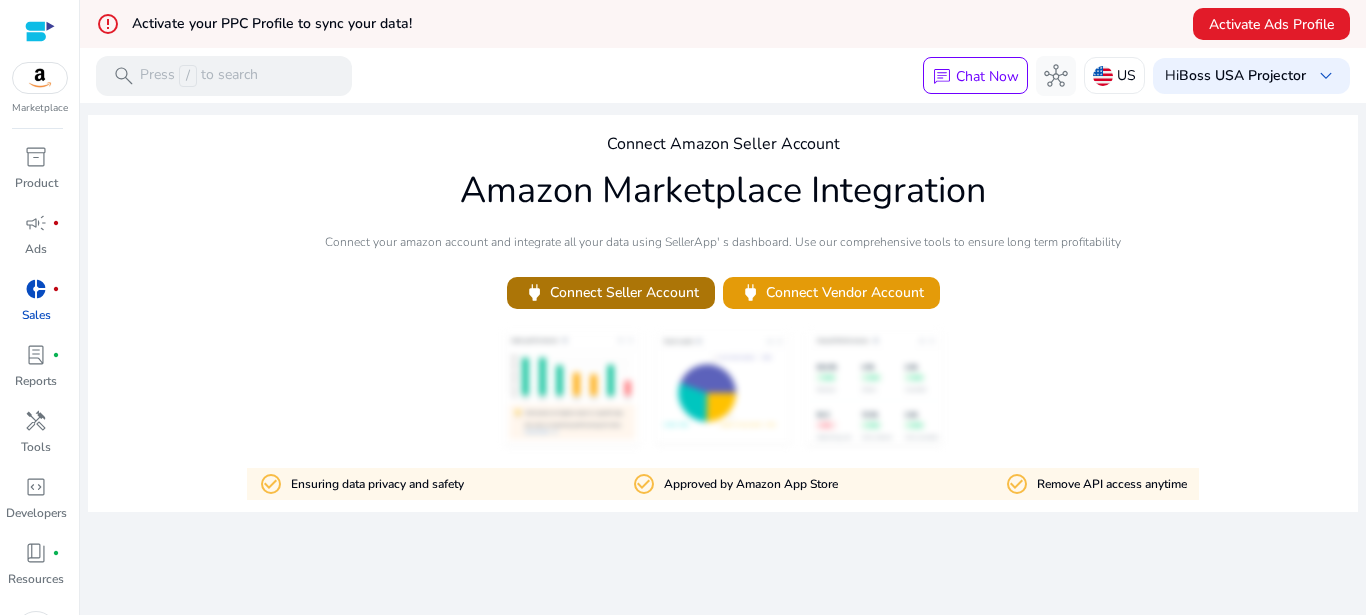 click on "power   Connect Seller Account" 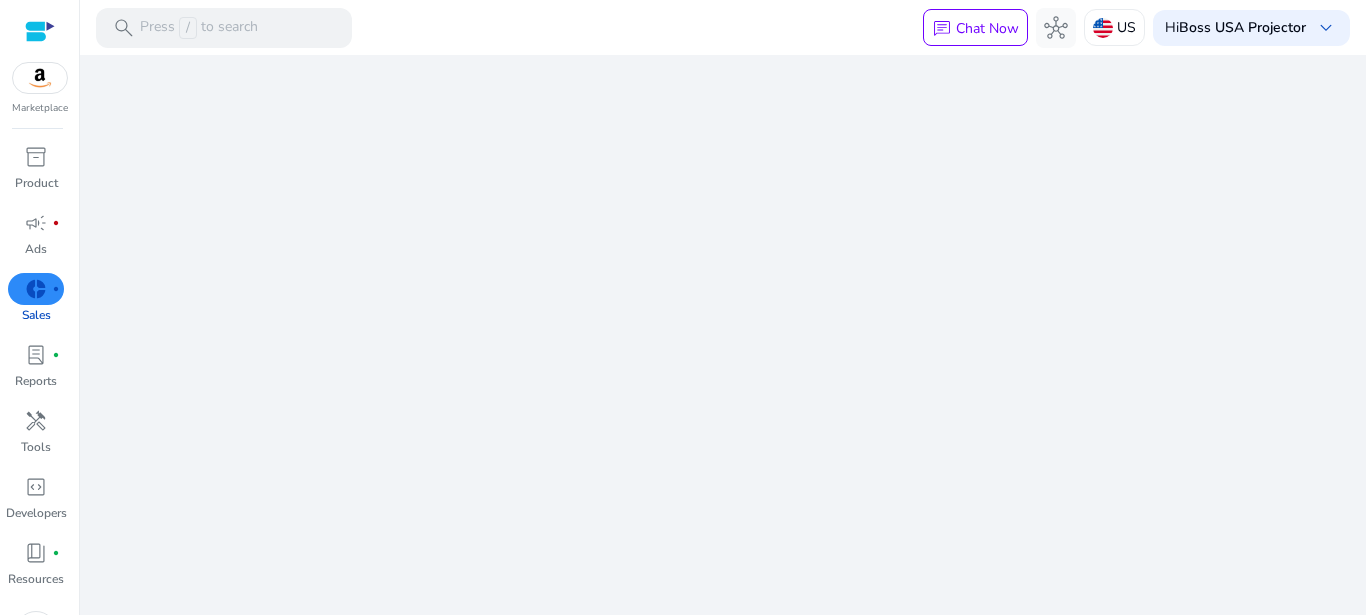 scroll, scrollTop: 0, scrollLeft: 0, axis: both 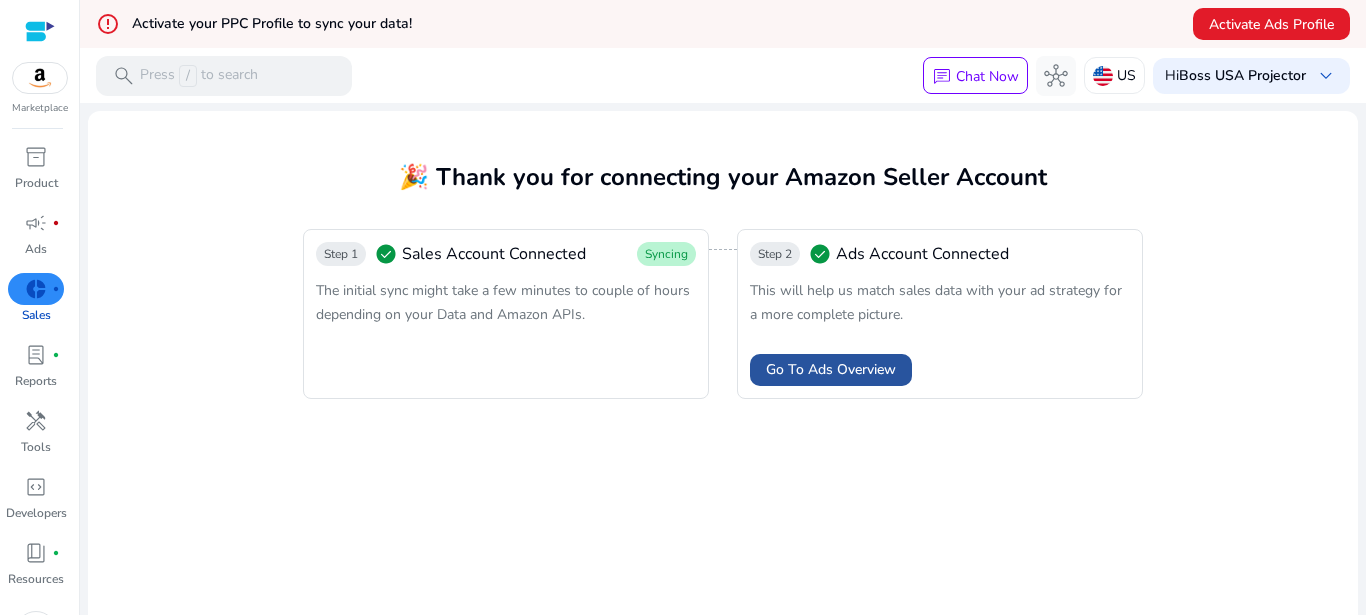 click on "Go To Ads Overview" 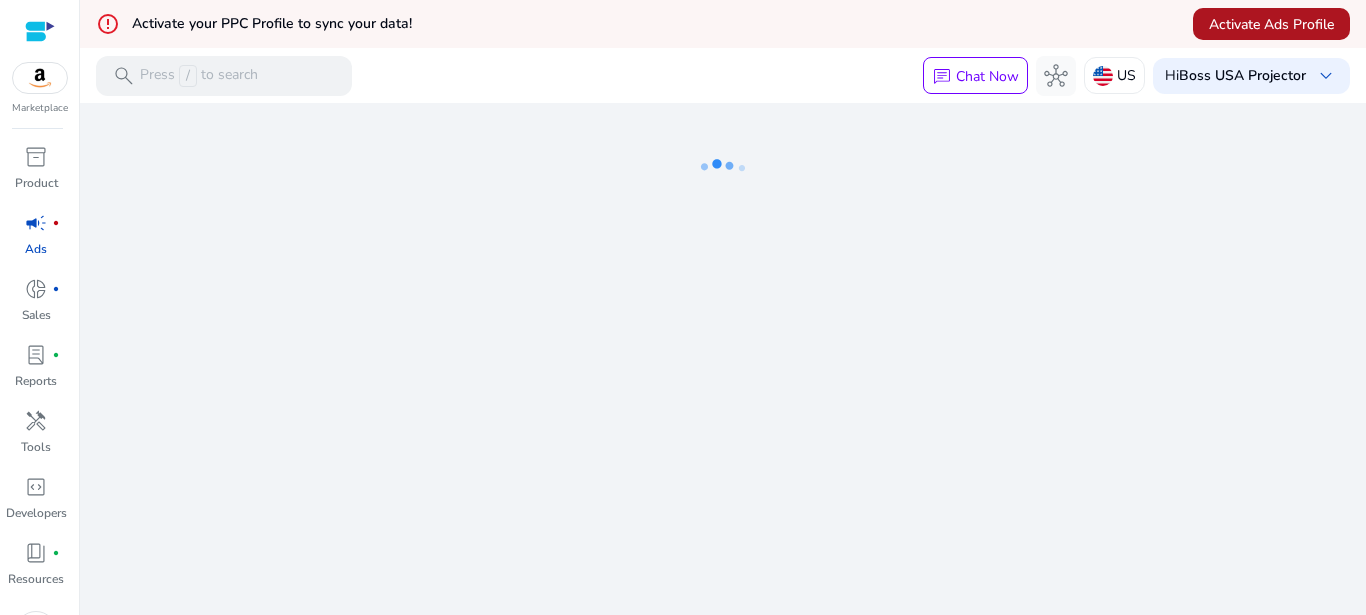 click on "Activate Ads Profile" at bounding box center [1271, 24] 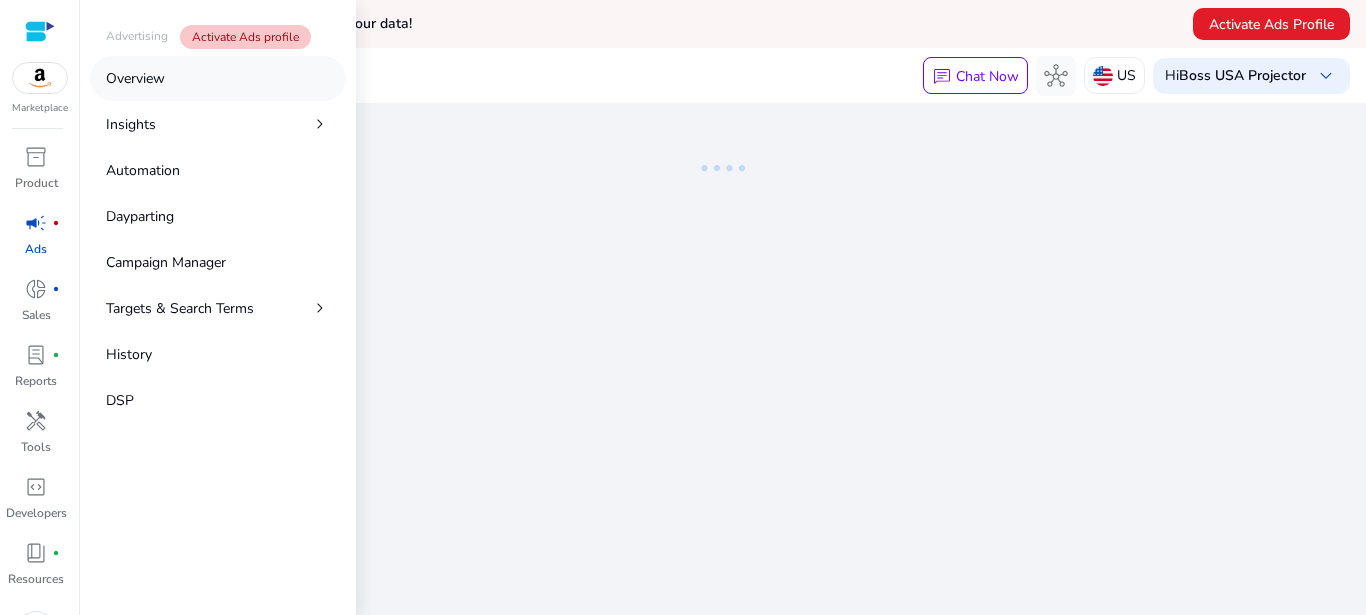 click on "Overview" at bounding box center (135, 78) 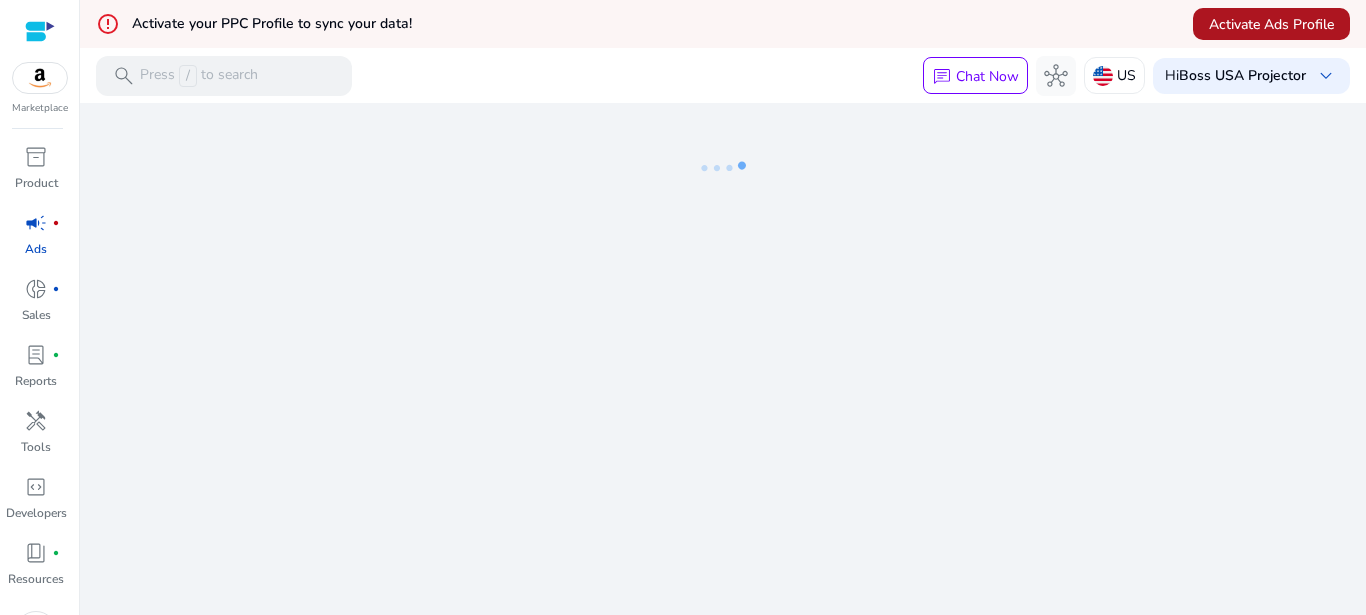 click on "Activate Ads Profile" at bounding box center [1271, 24] 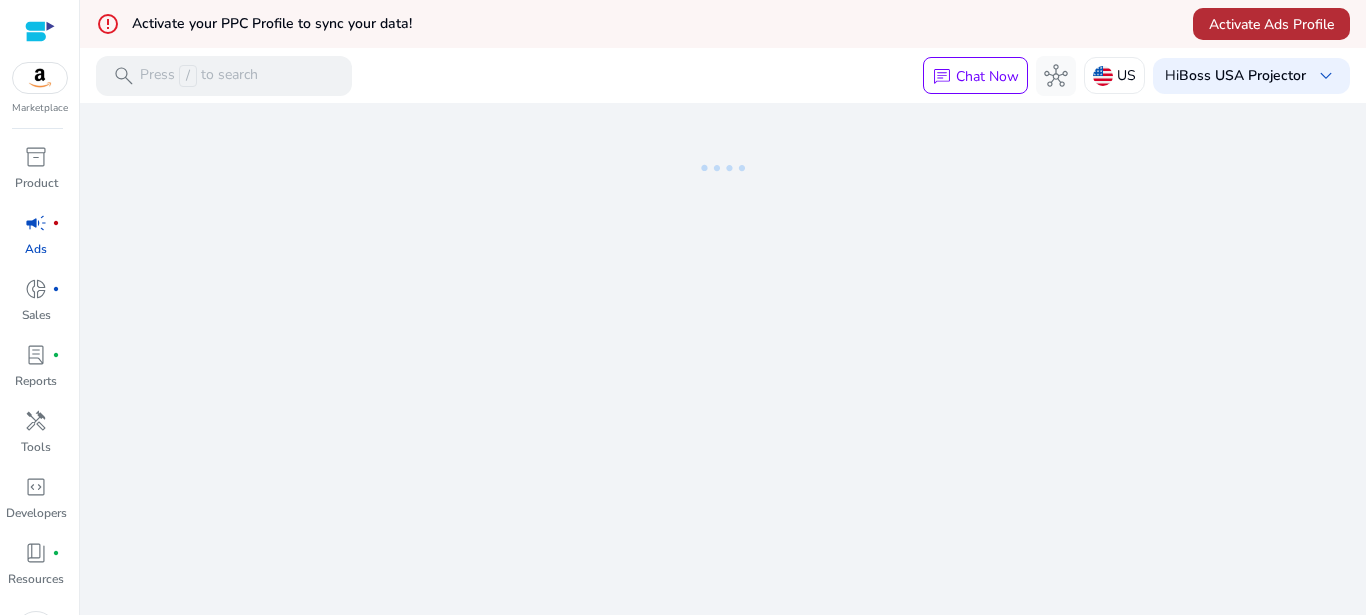 click on "Activate Ads Profile" at bounding box center [1271, 24] 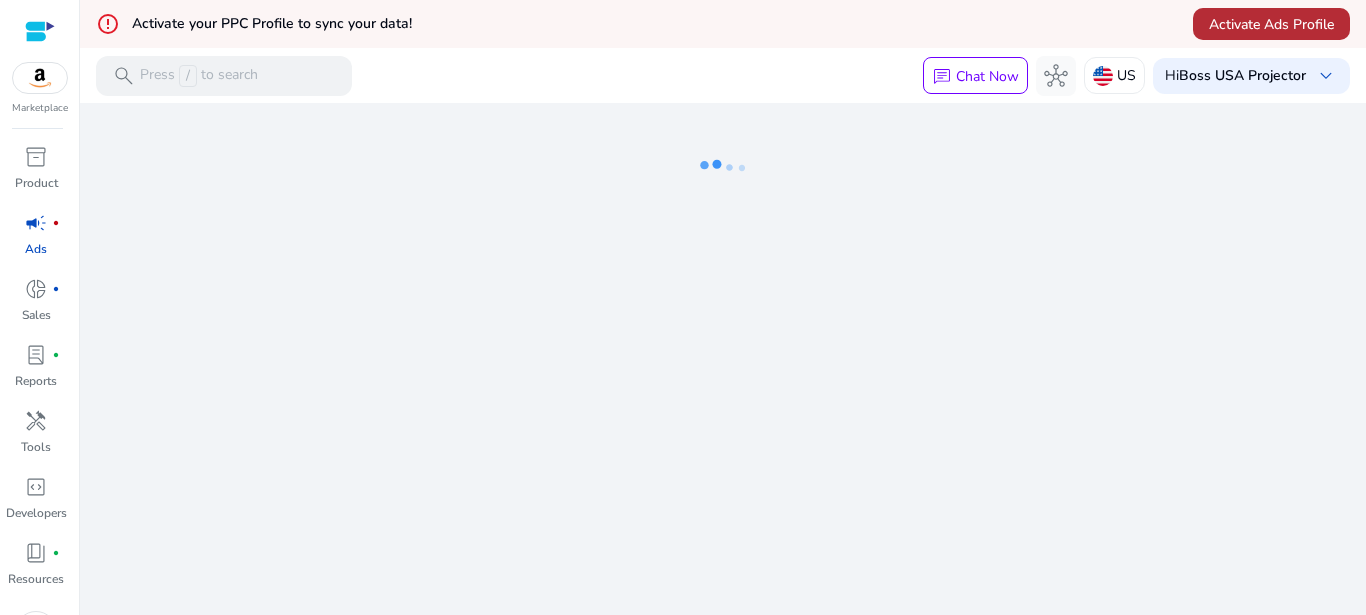 click on "Activate Ads Profile" at bounding box center [1271, 24] 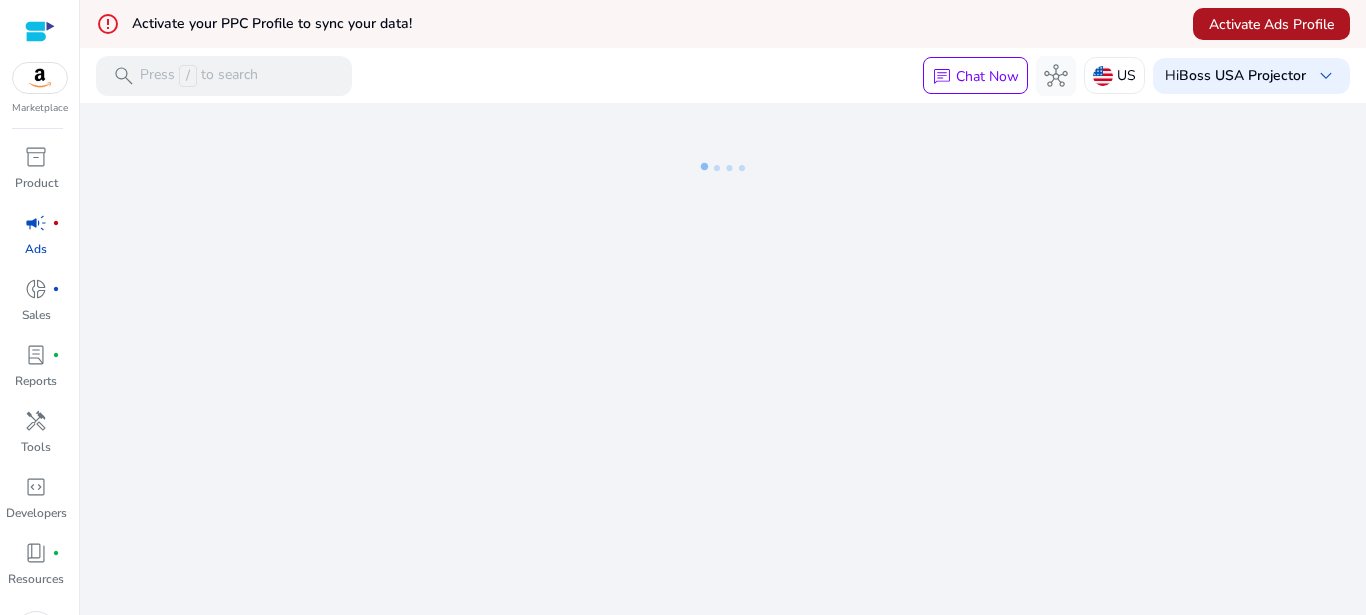 click at bounding box center (1271, 24) 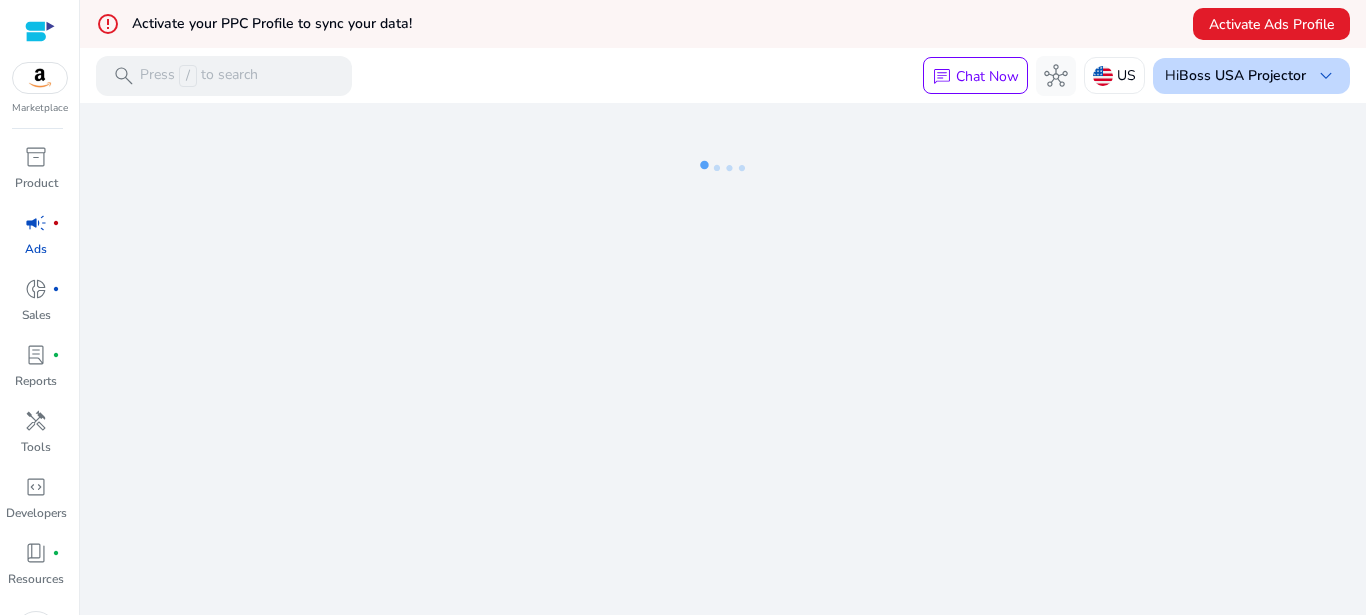click on "Hi  Boss USA Projector  keyboard_arrow_down" at bounding box center [1251, 76] 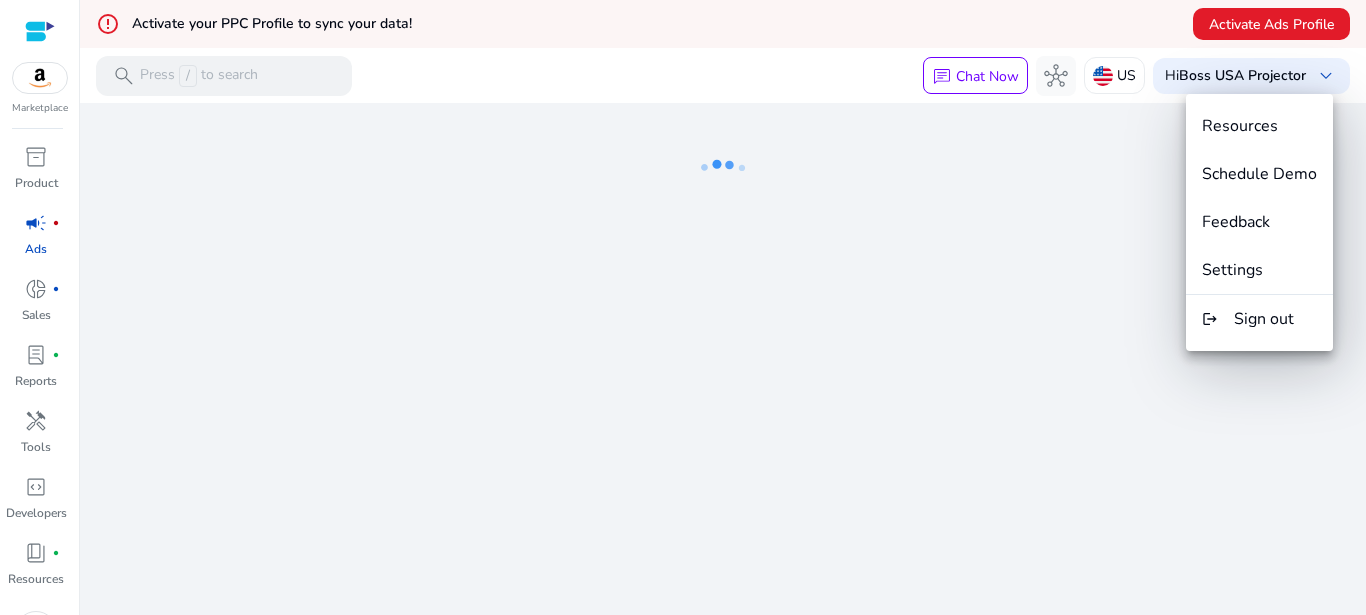 click at bounding box center (683, 307) 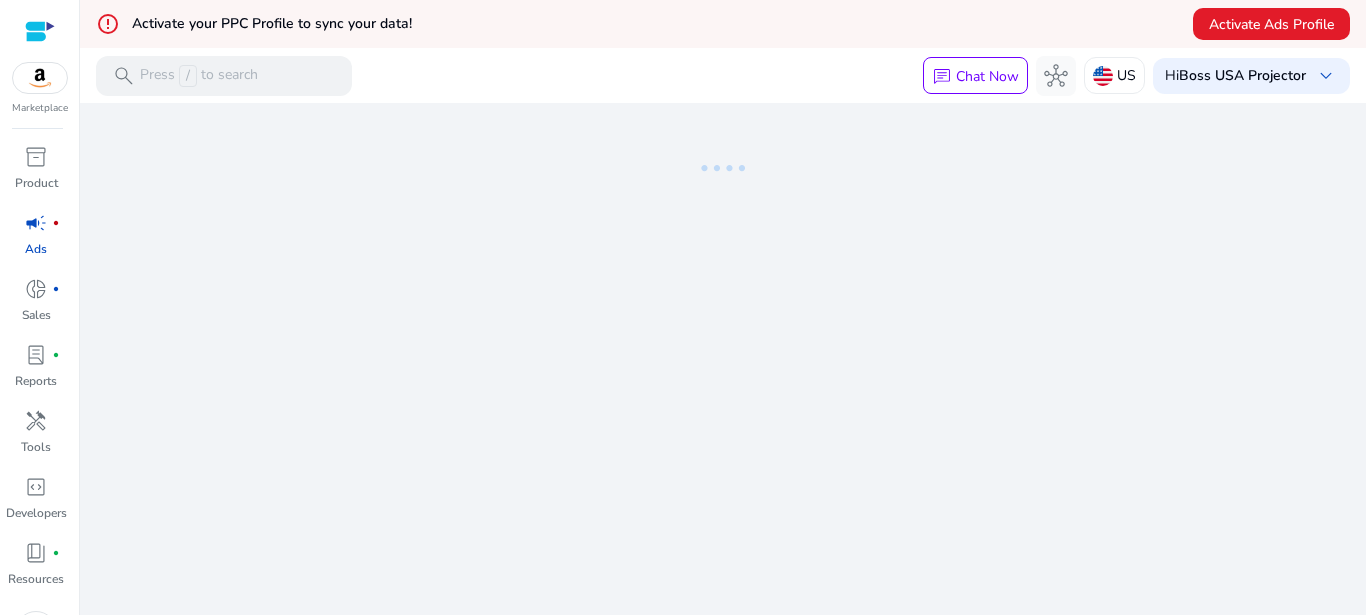 scroll, scrollTop: 0, scrollLeft: 0, axis: both 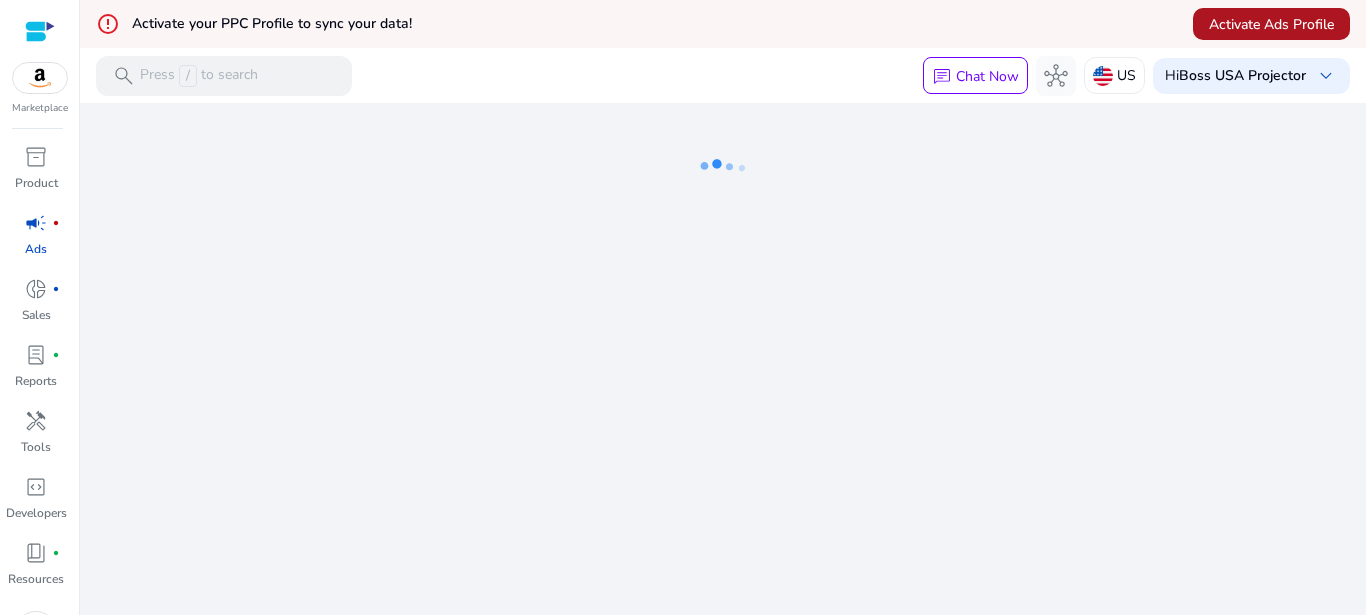 click on "Activate Ads Profile" at bounding box center [1271, 24] 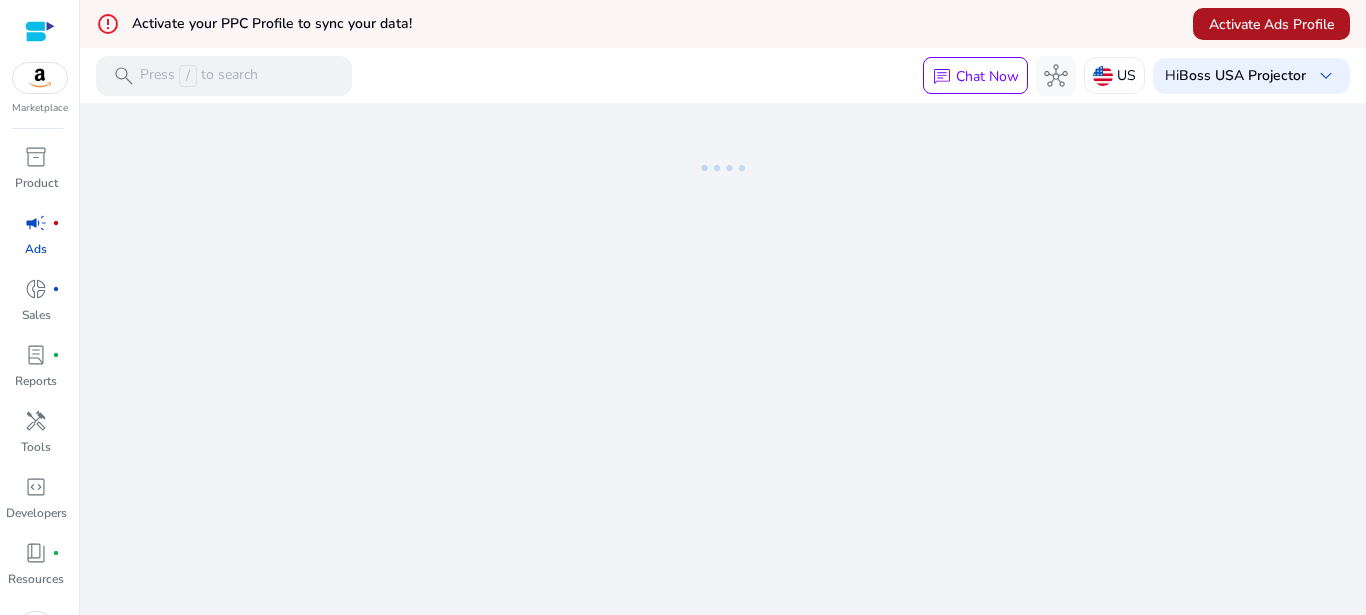 click on "Activate Ads Profile" at bounding box center [1271, 24] 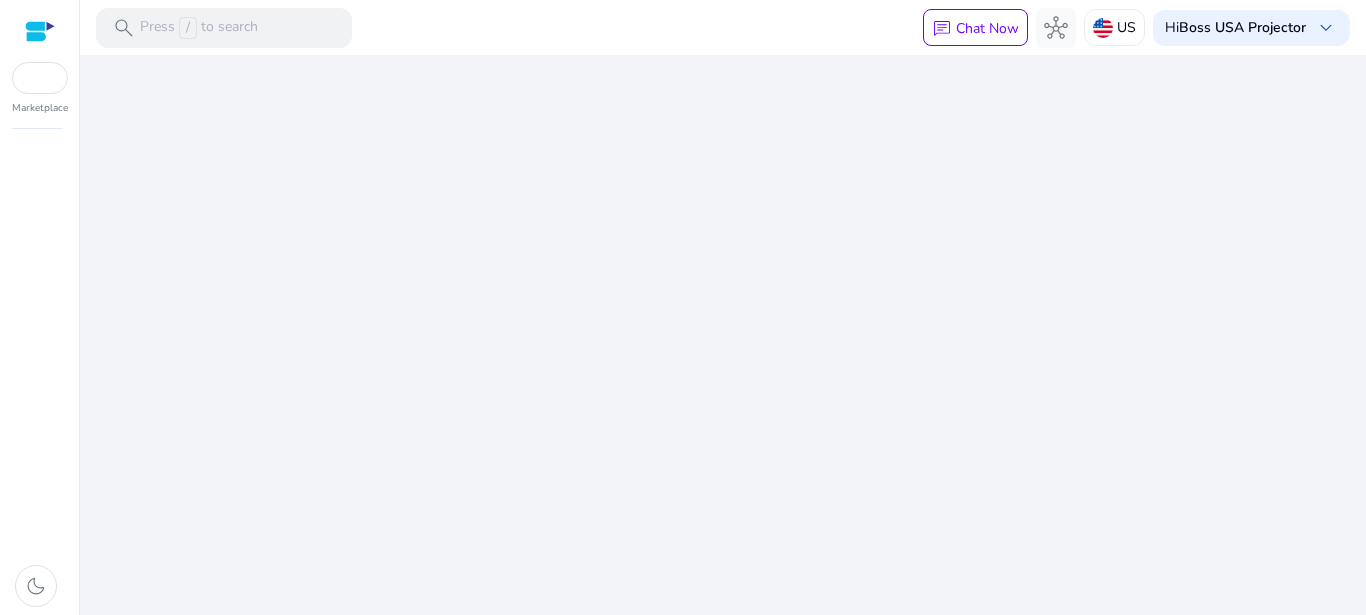 scroll, scrollTop: 0, scrollLeft: 0, axis: both 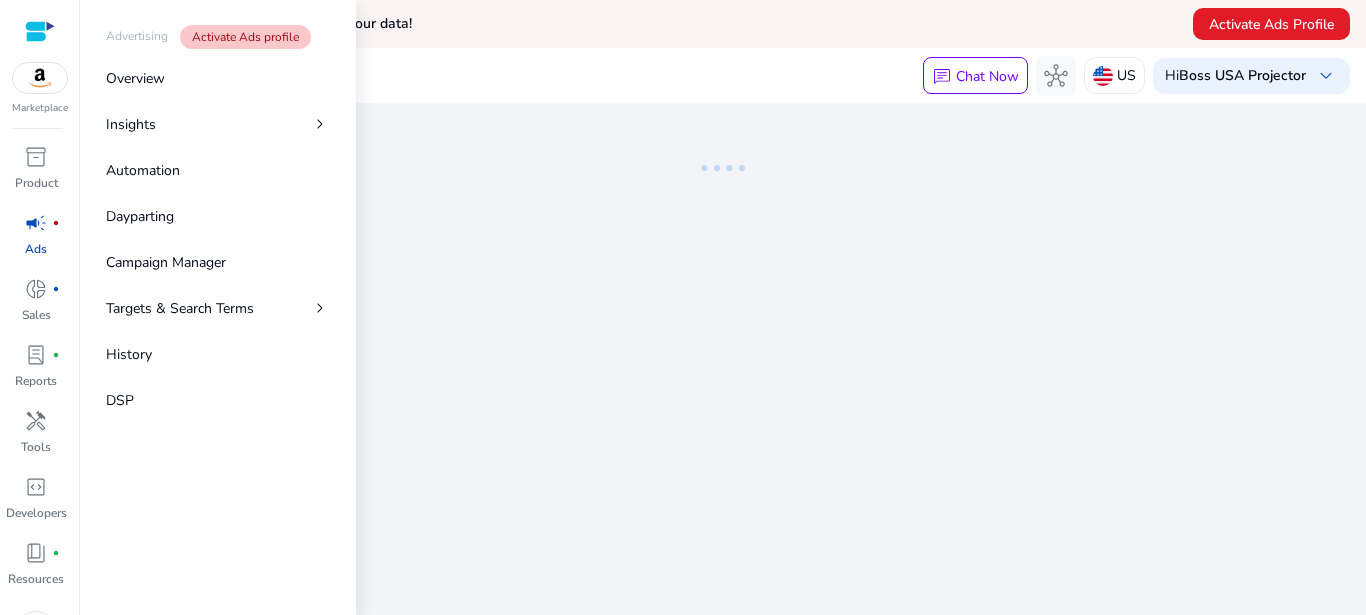 click on "campaign   fiber_manual_record   Ads" at bounding box center (36, 240) 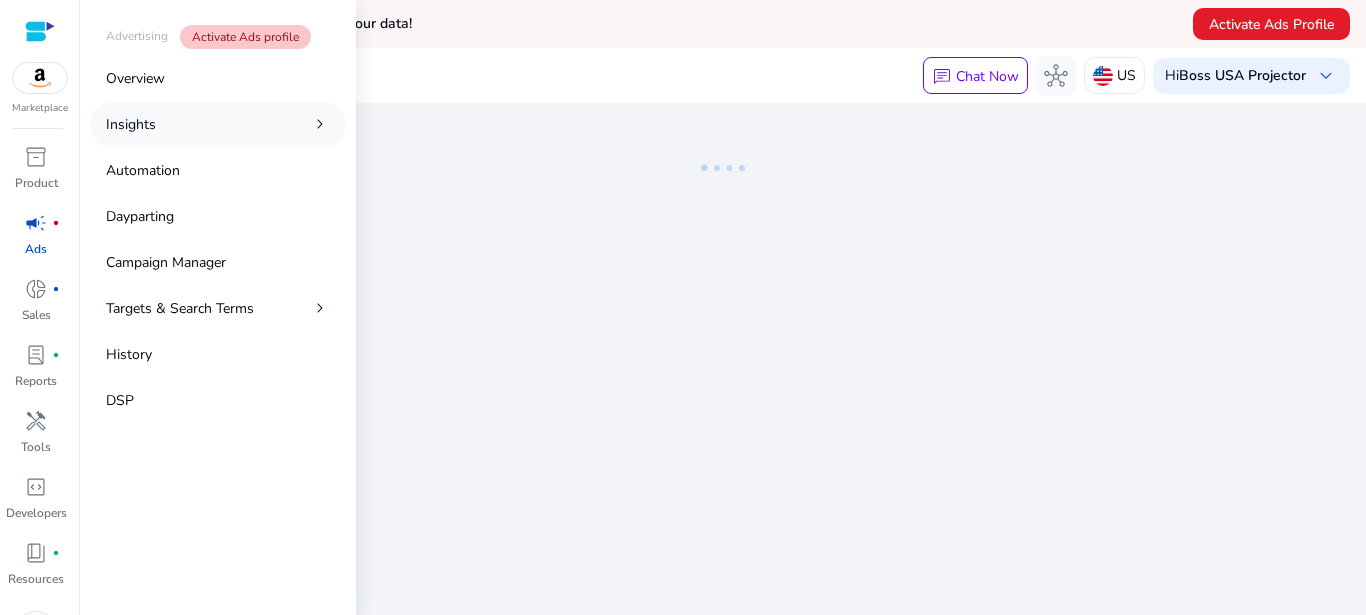 click on "Insights   chevron_right" at bounding box center (218, 124) 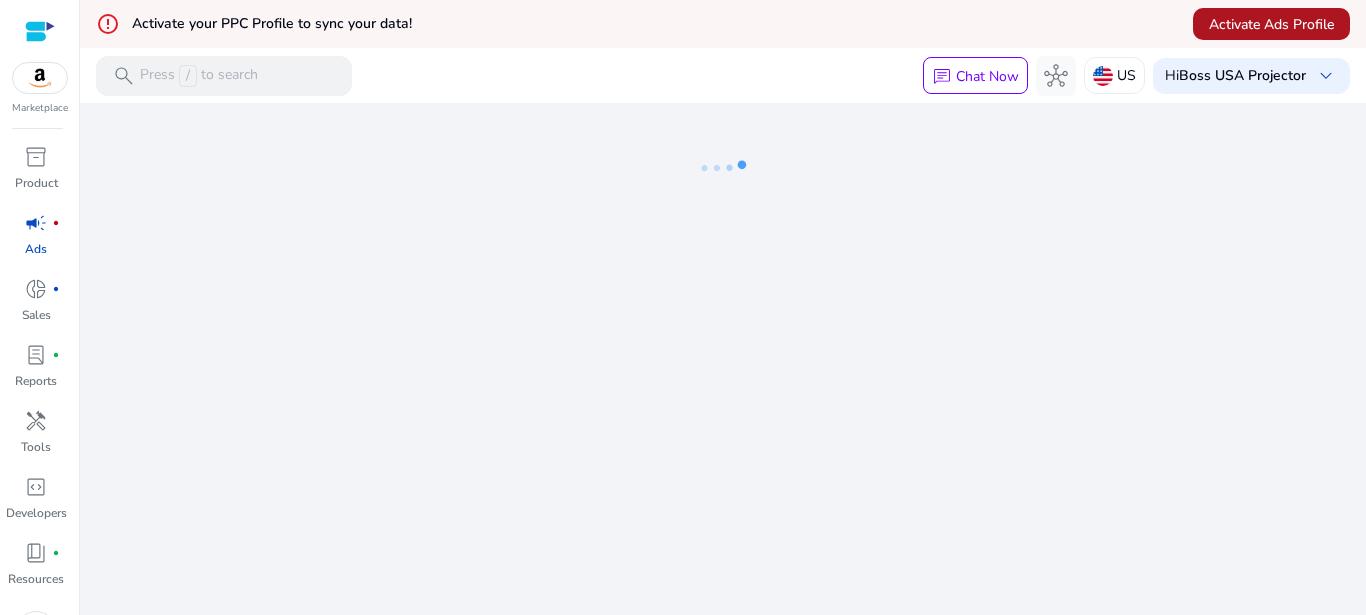 click on "Activate Ads Profile" at bounding box center (1271, 24) 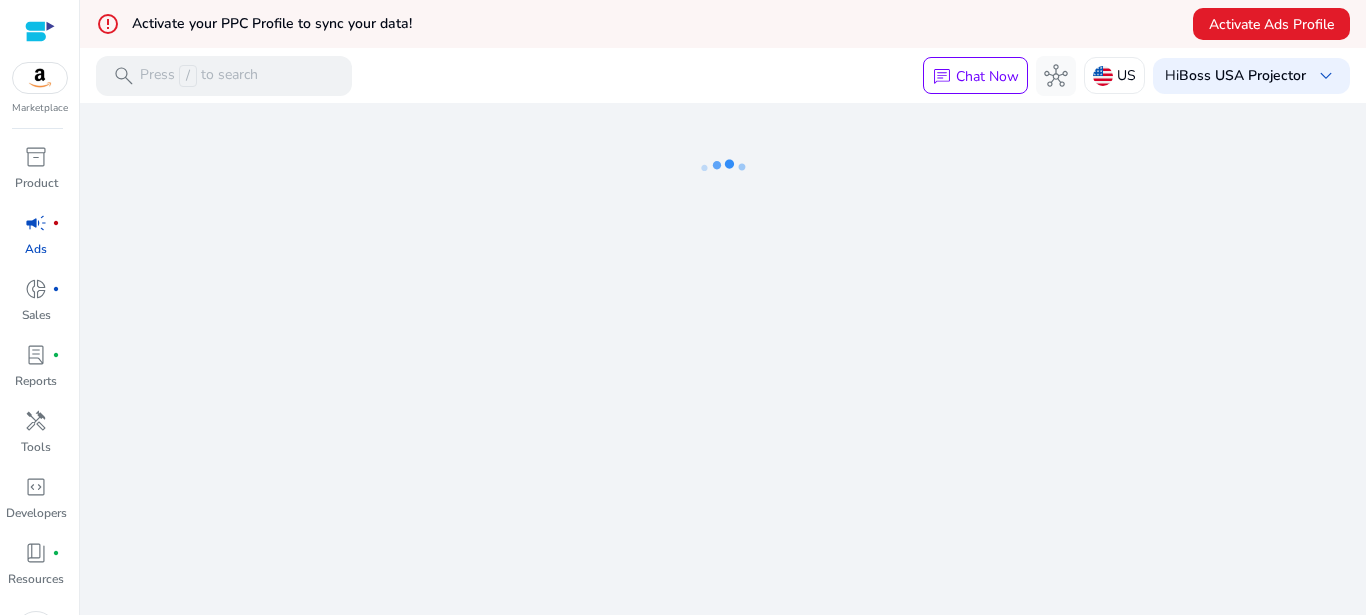 click at bounding box center [40, 78] 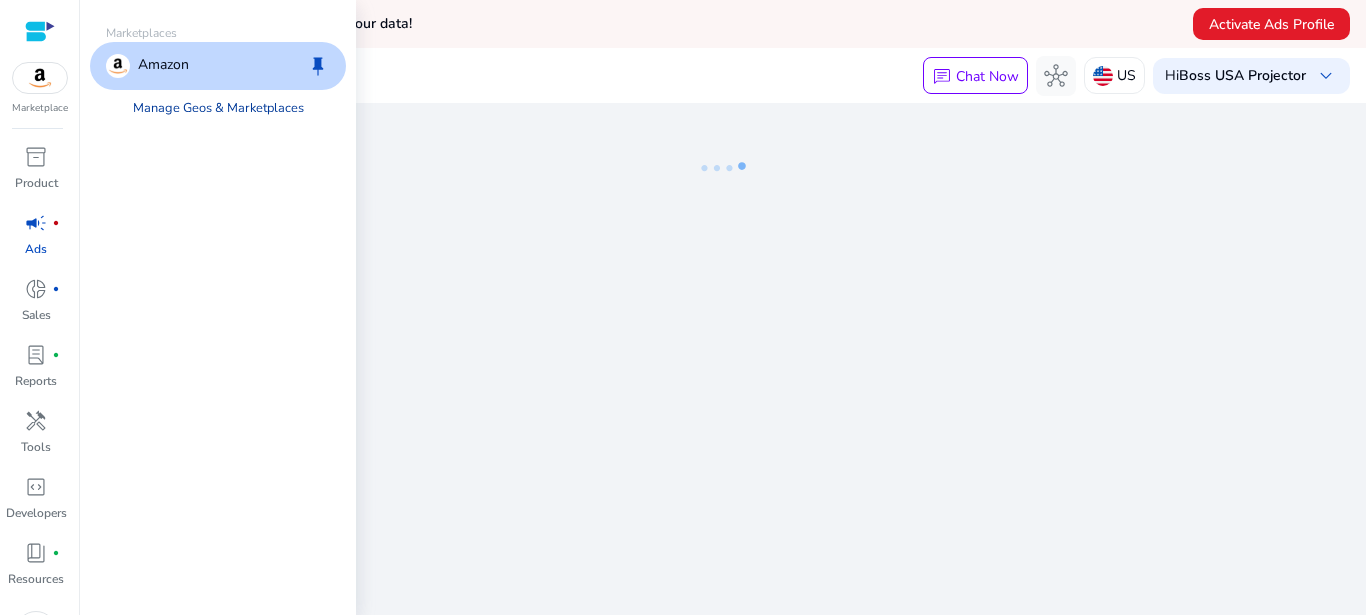 click on "Manage Geos & Marketplaces" at bounding box center (218, 108) 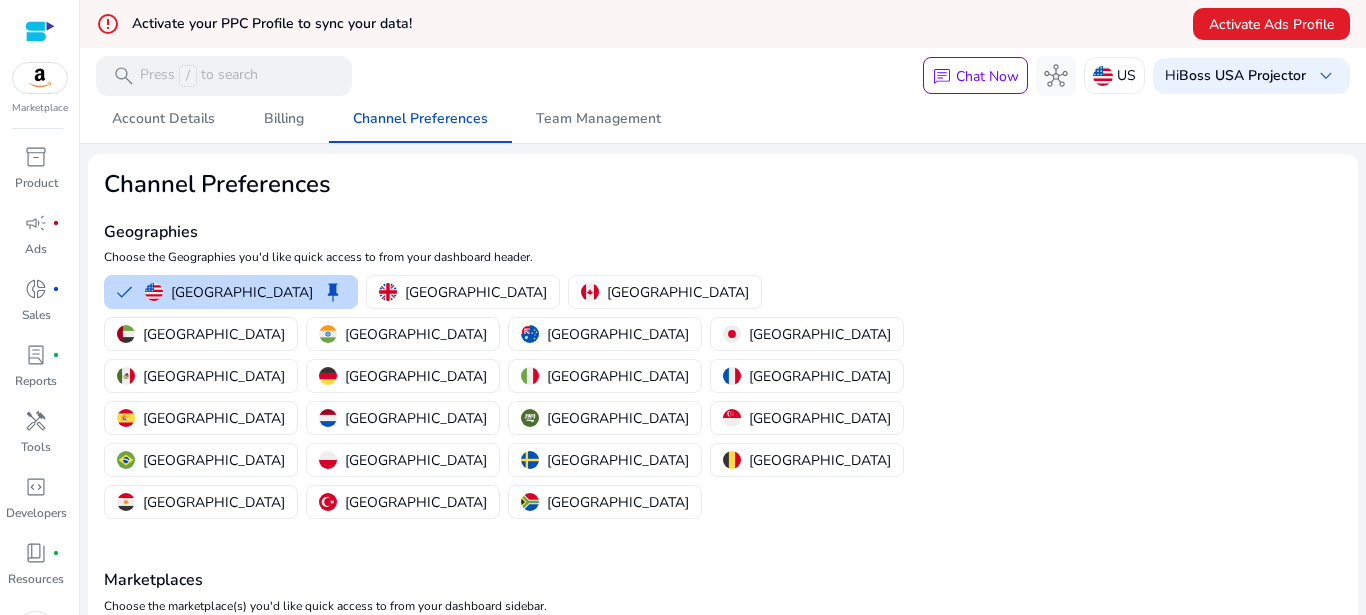 scroll, scrollTop: 0, scrollLeft: 0, axis: both 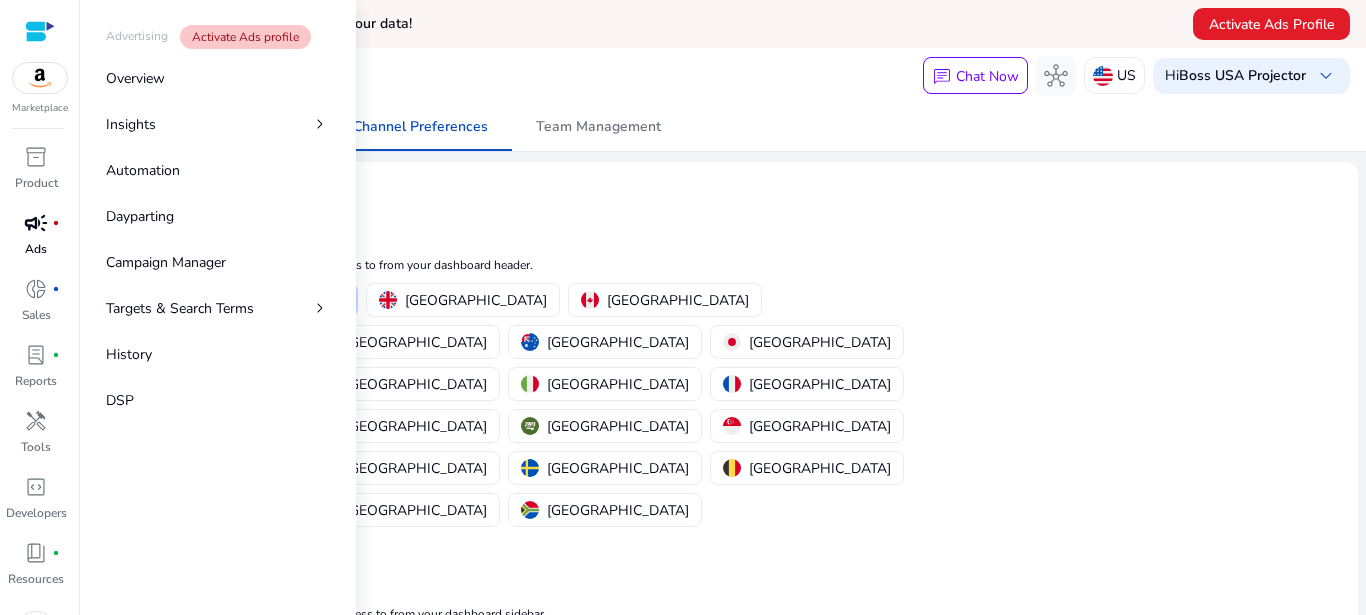 click on "campaign" at bounding box center (36, 223) 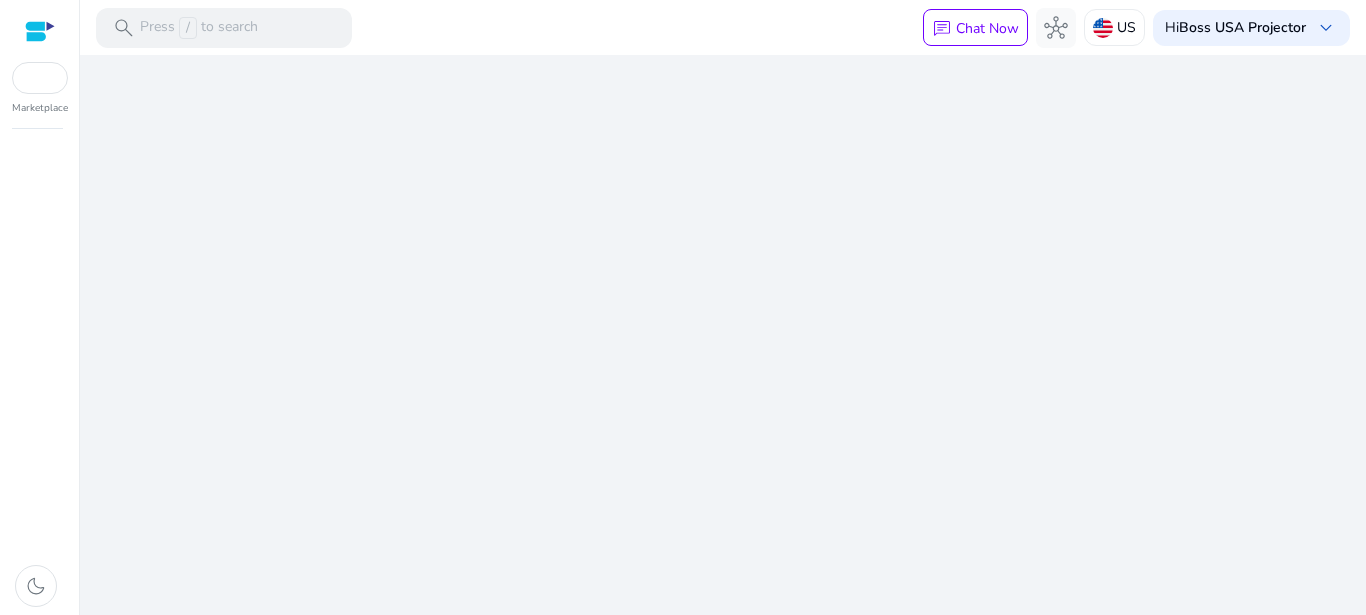 scroll, scrollTop: 0, scrollLeft: 0, axis: both 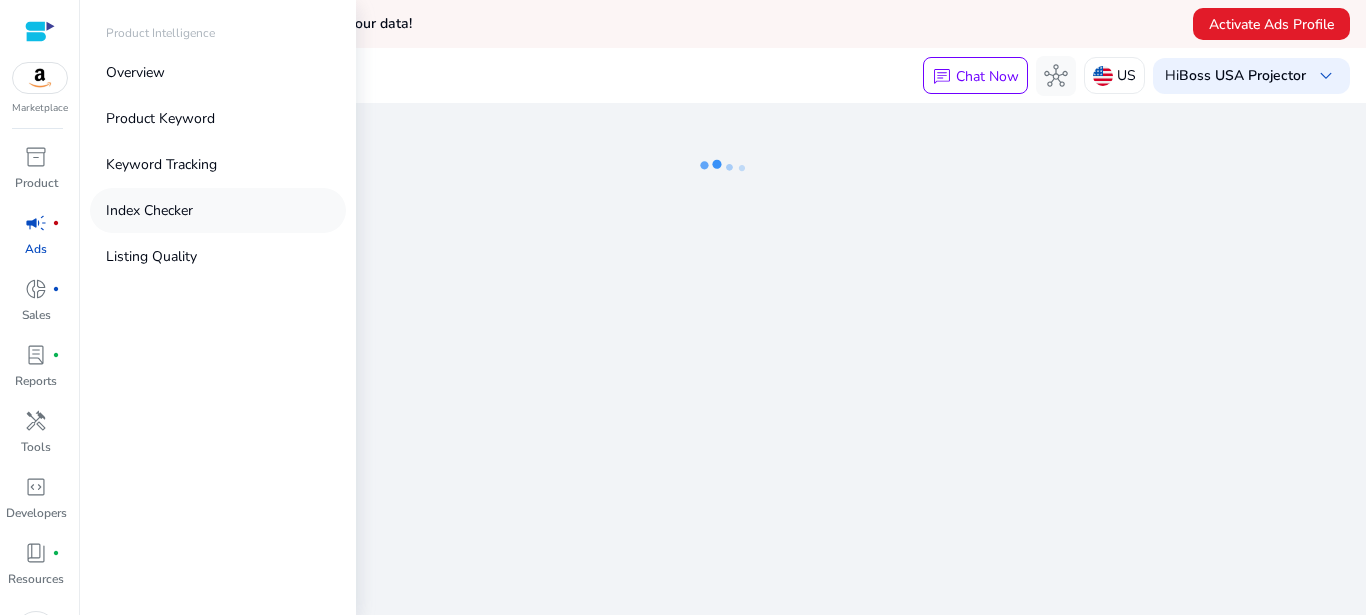 click on "Index Checker" at bounding box center [218, 210] 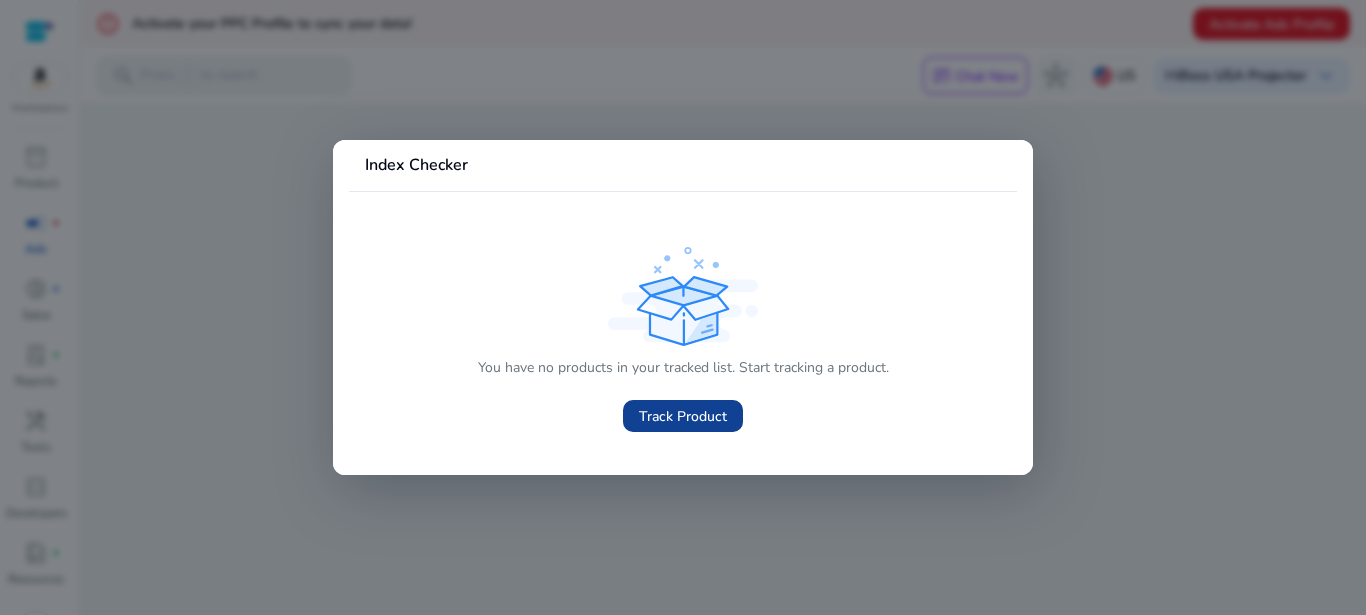 click on "Track Product" 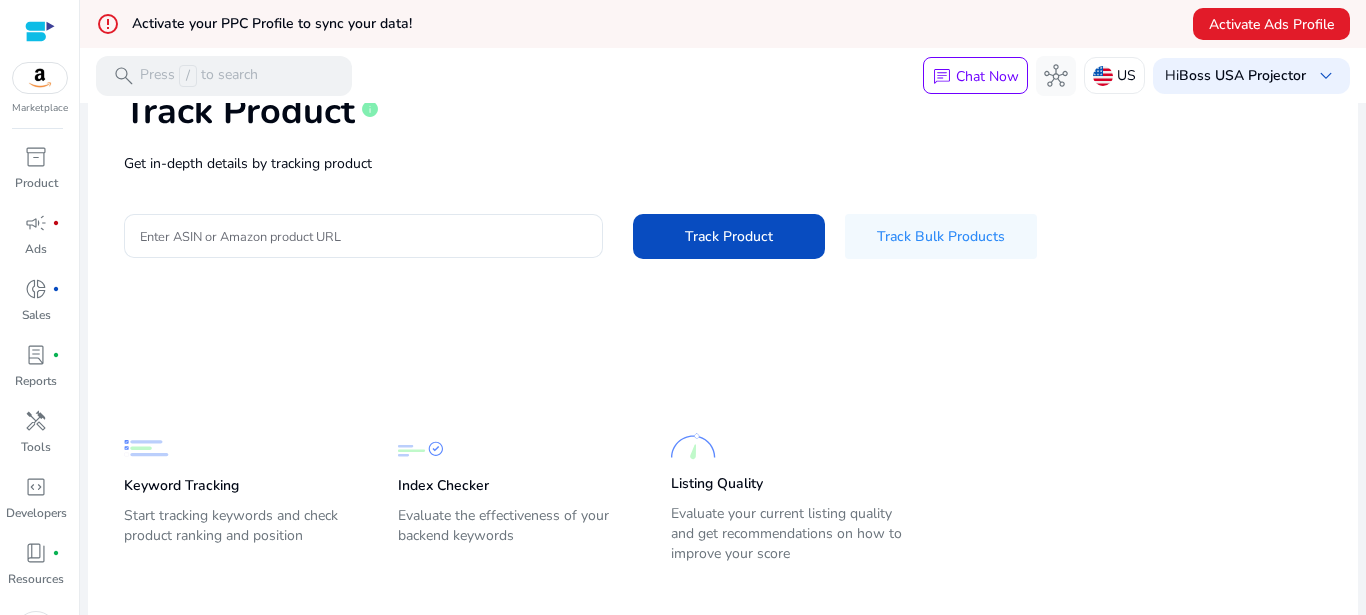 scroll, scrollTop: 156, scrollLeft: 0, axis: vertical 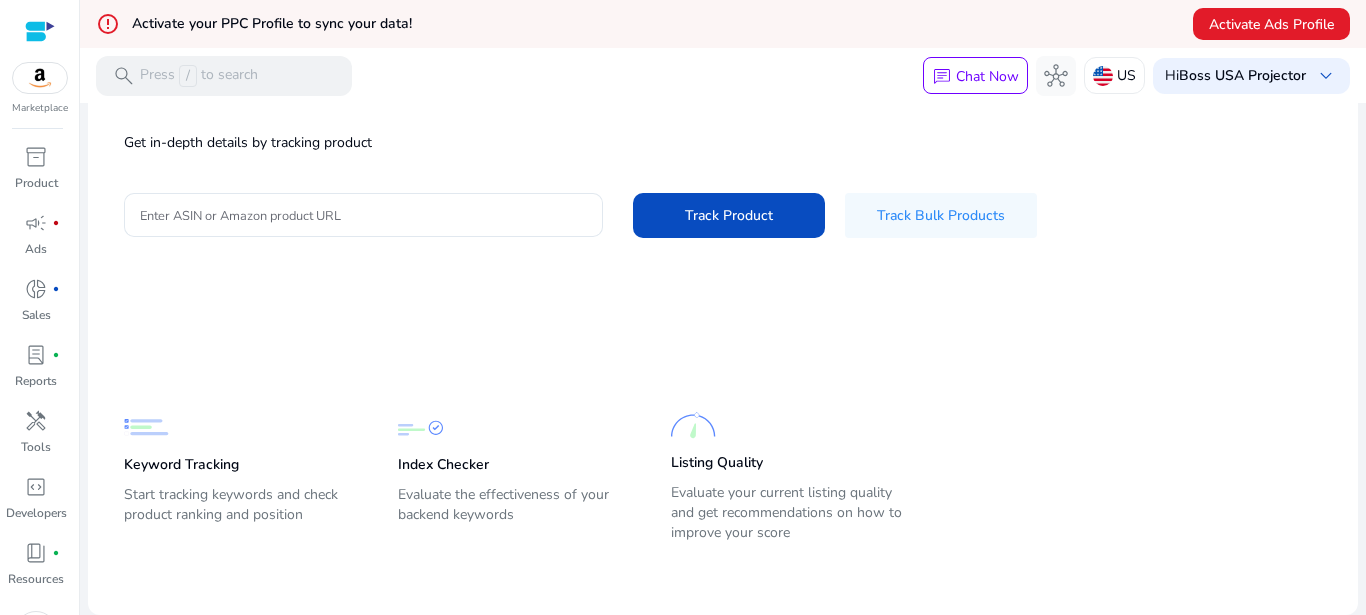 click 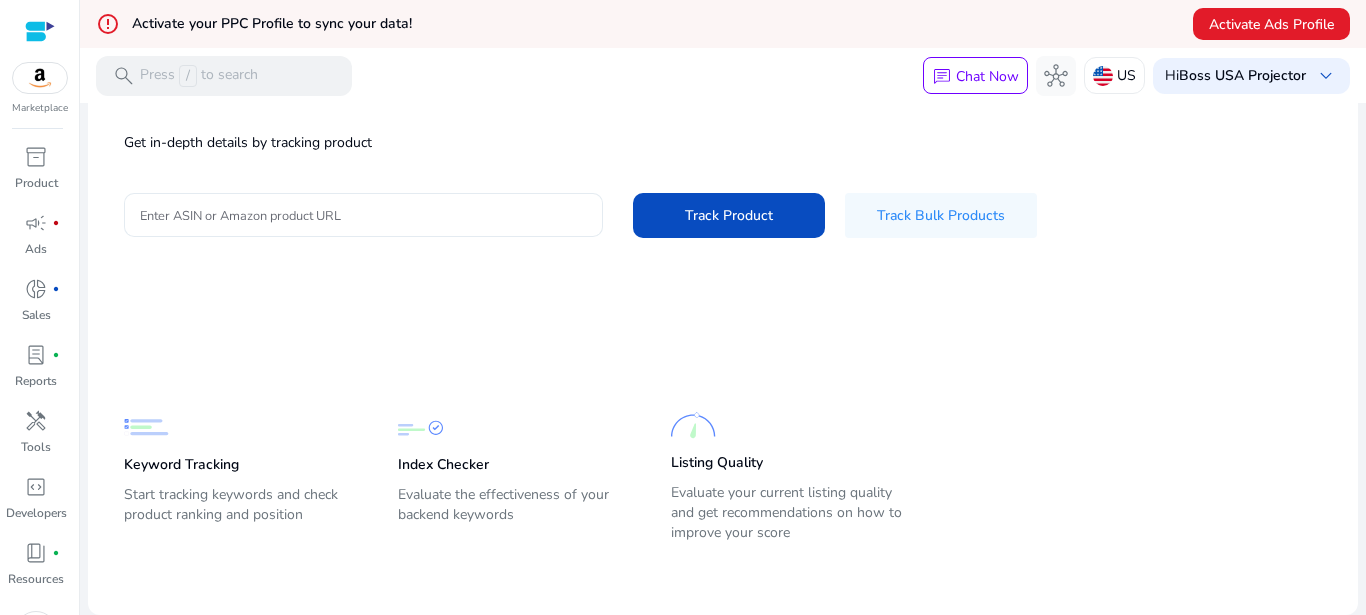 click 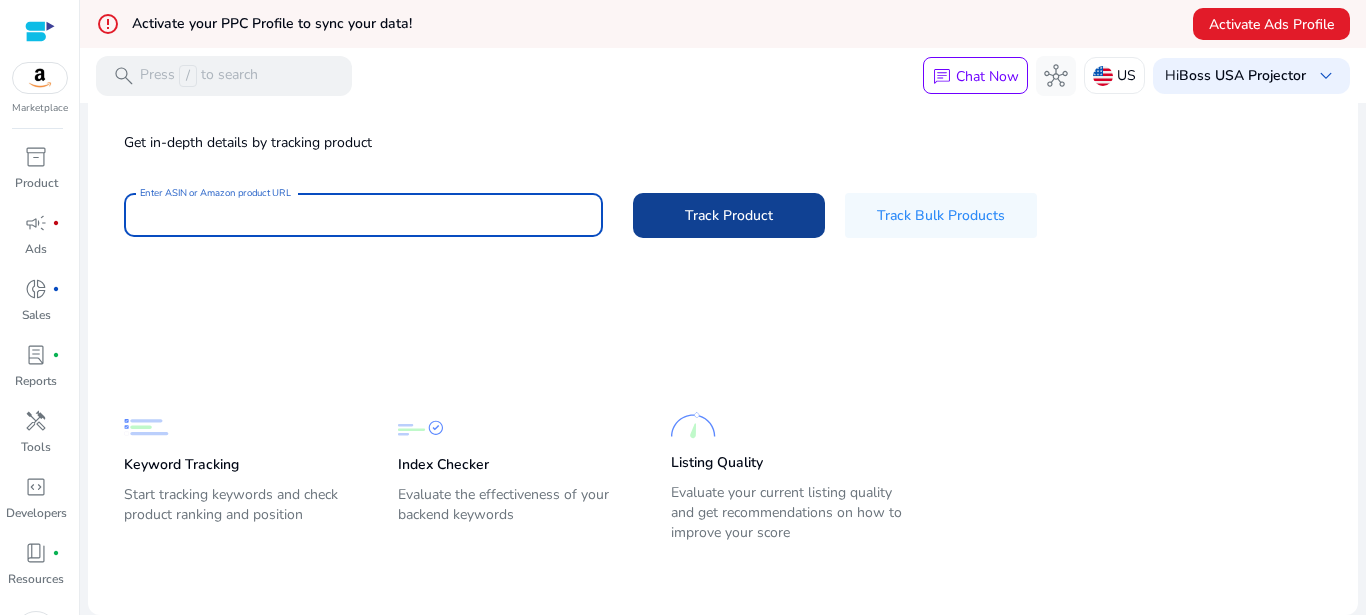 paste on "**********" 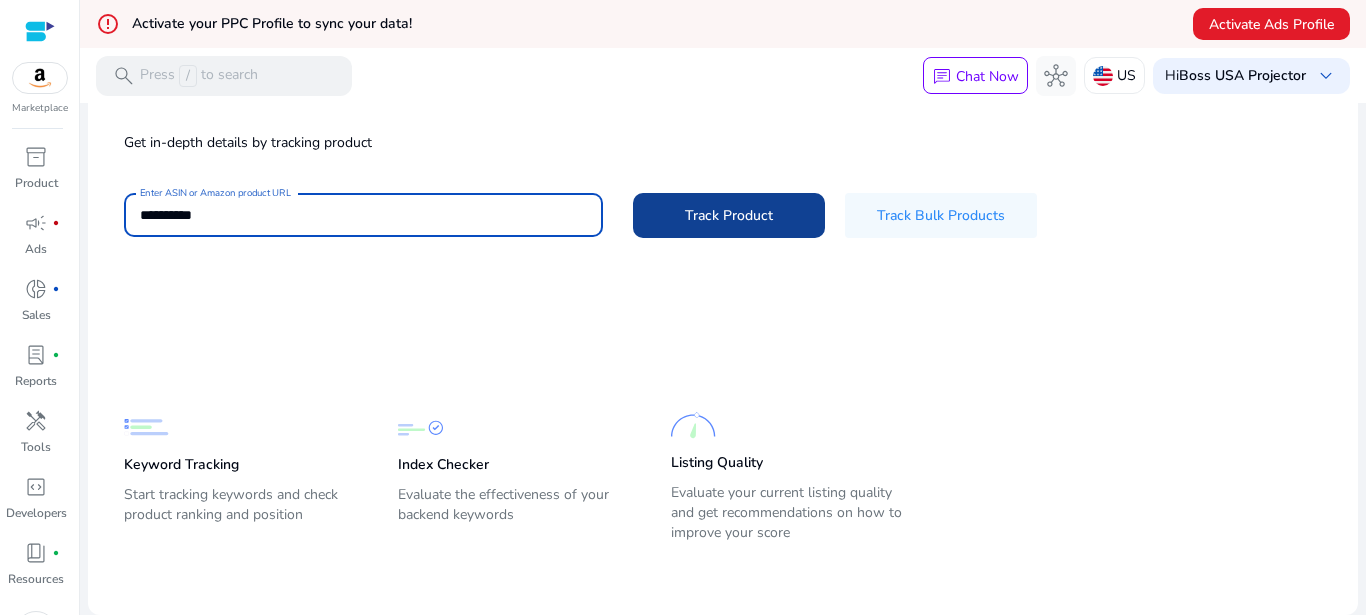 type on "**********" 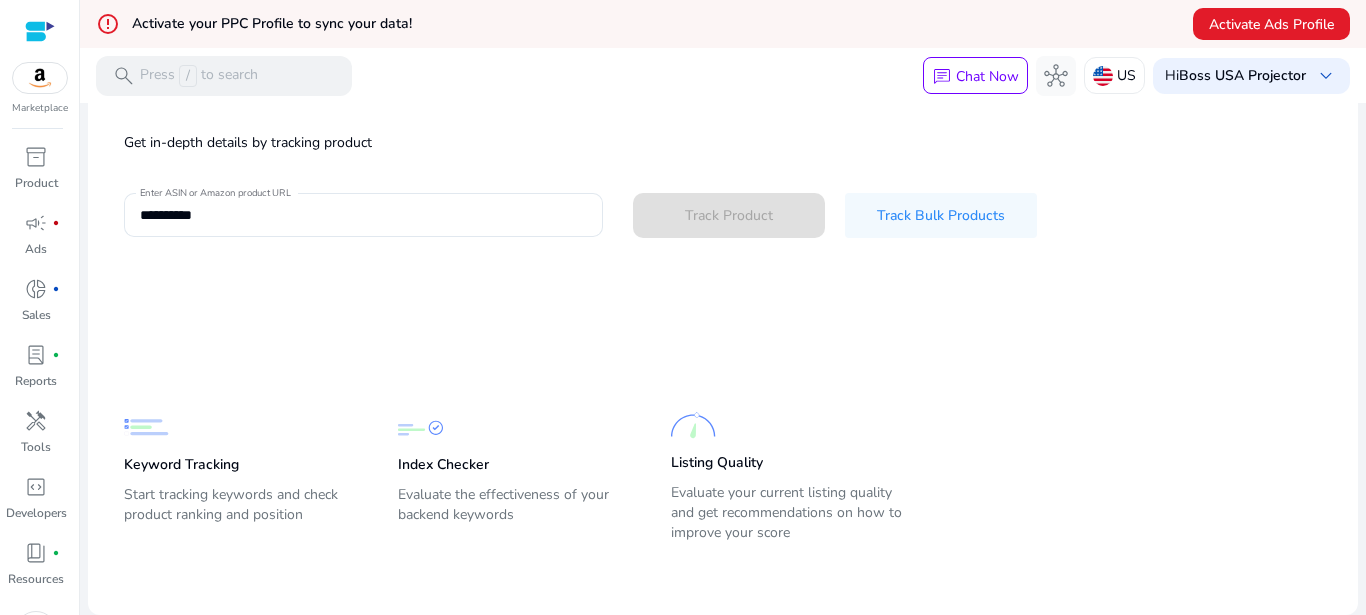 type 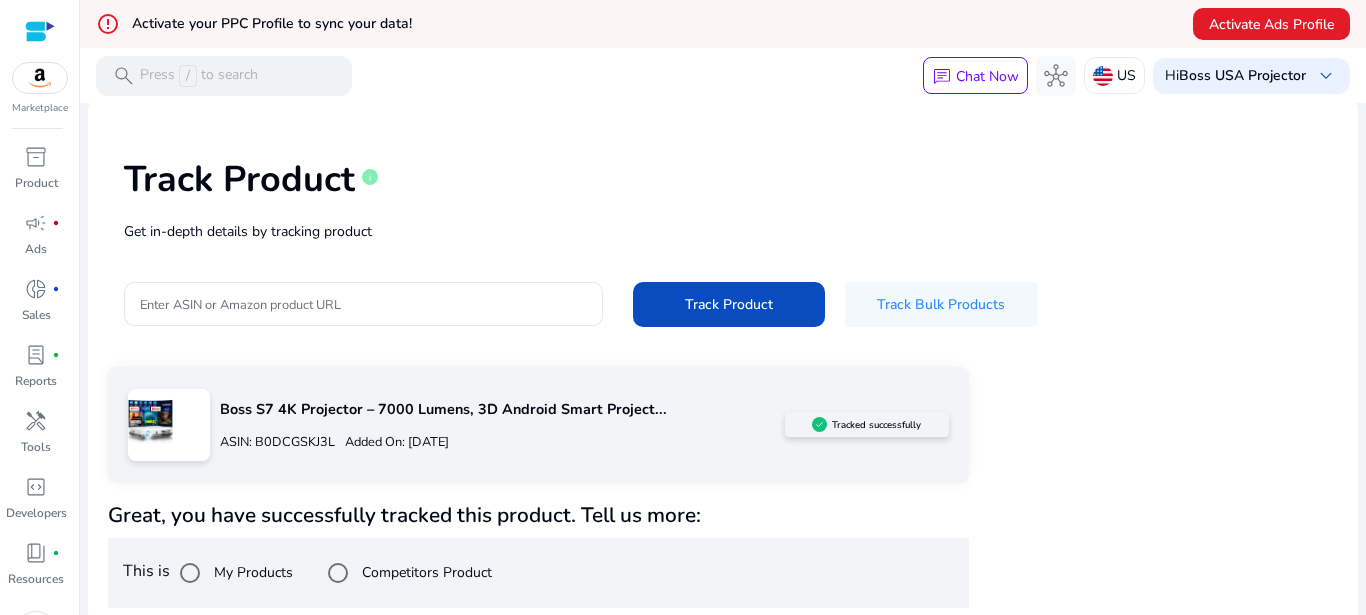 scroll, scrollTop: 75, scrollLeft: 0, axis: vertical 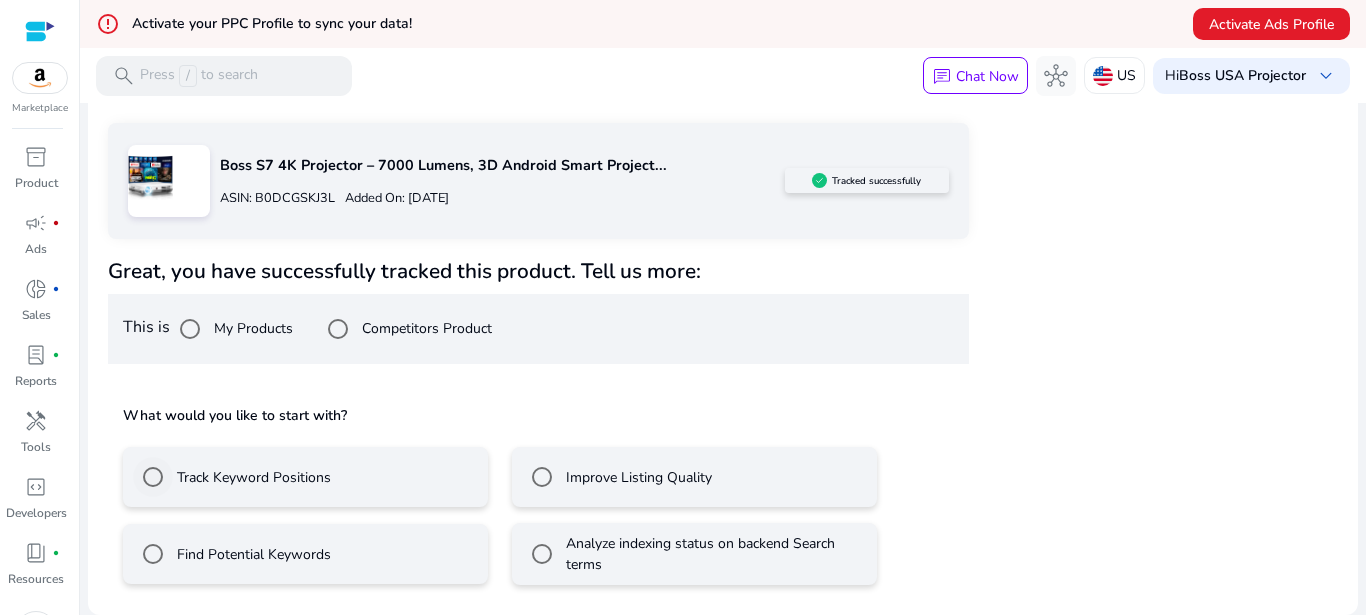 click on "Track Keyword Positions" at bounding box center [252, 477] 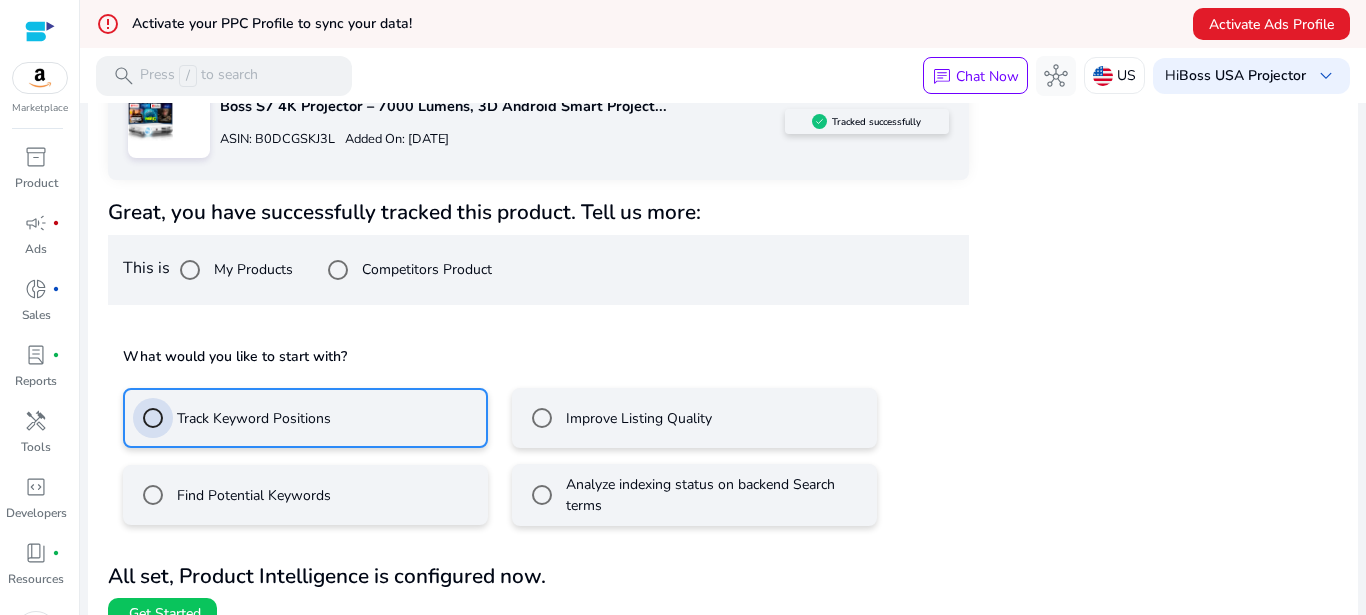 scroll, scrollTop: 400, scrollLeft: 0, axis: vertical 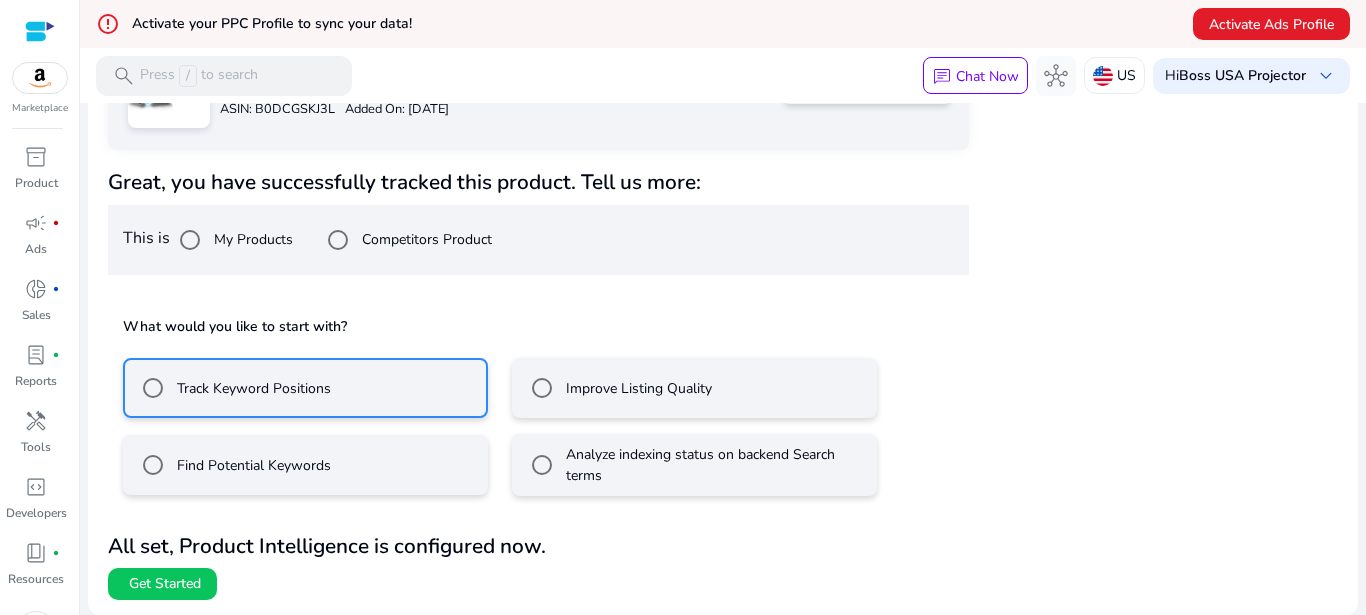 click on "Find Potential Keywords" at bounding box center (252, 465) 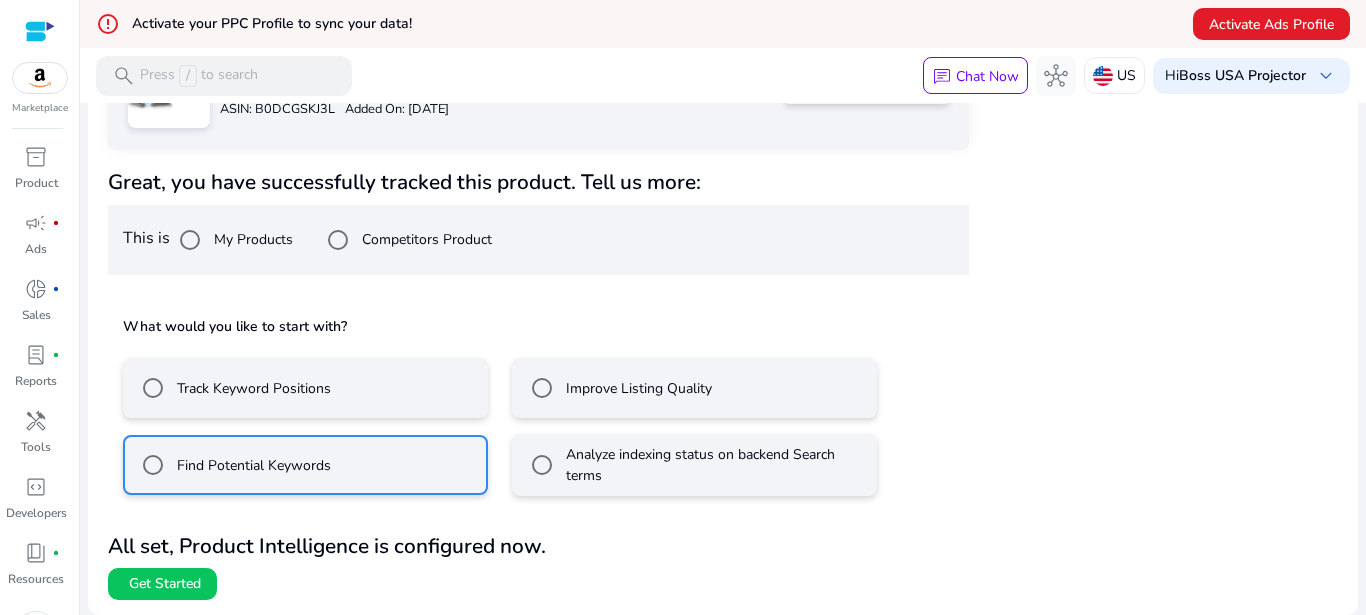 click on "Track Keyword Positions" at bounding box center (252, 388) 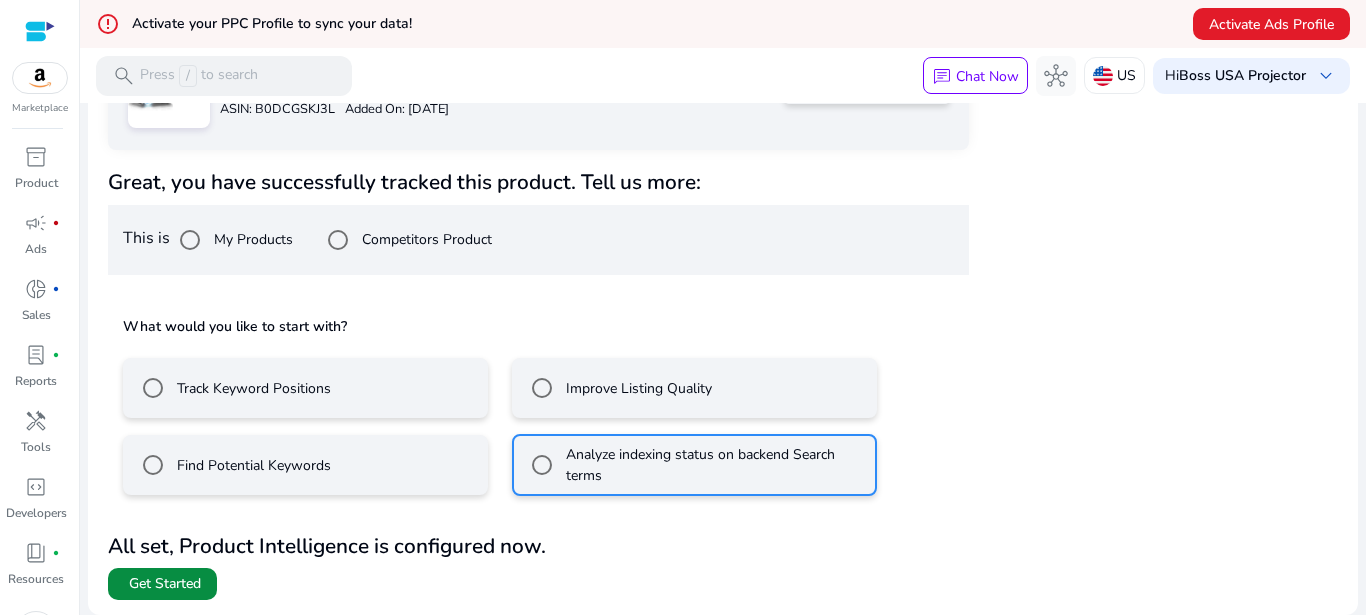 click on "Get Started" at bounding box center [165, 584] 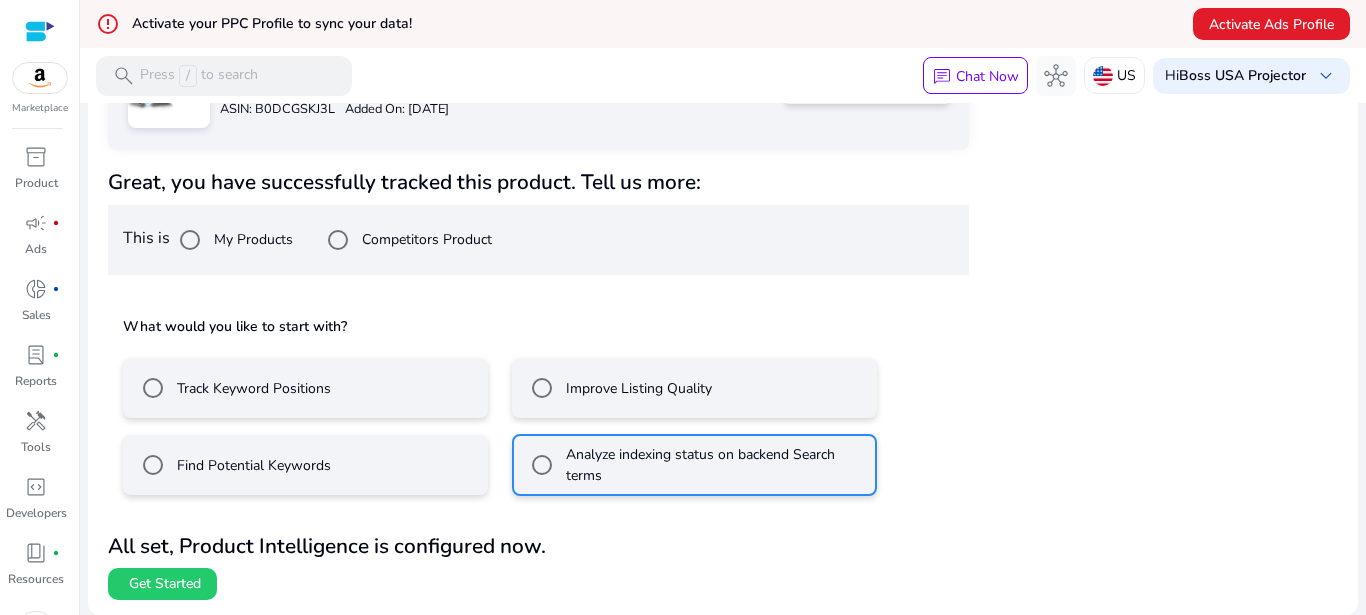 scroll, scrollTop: 0, scrollLeft: 0, axis: both 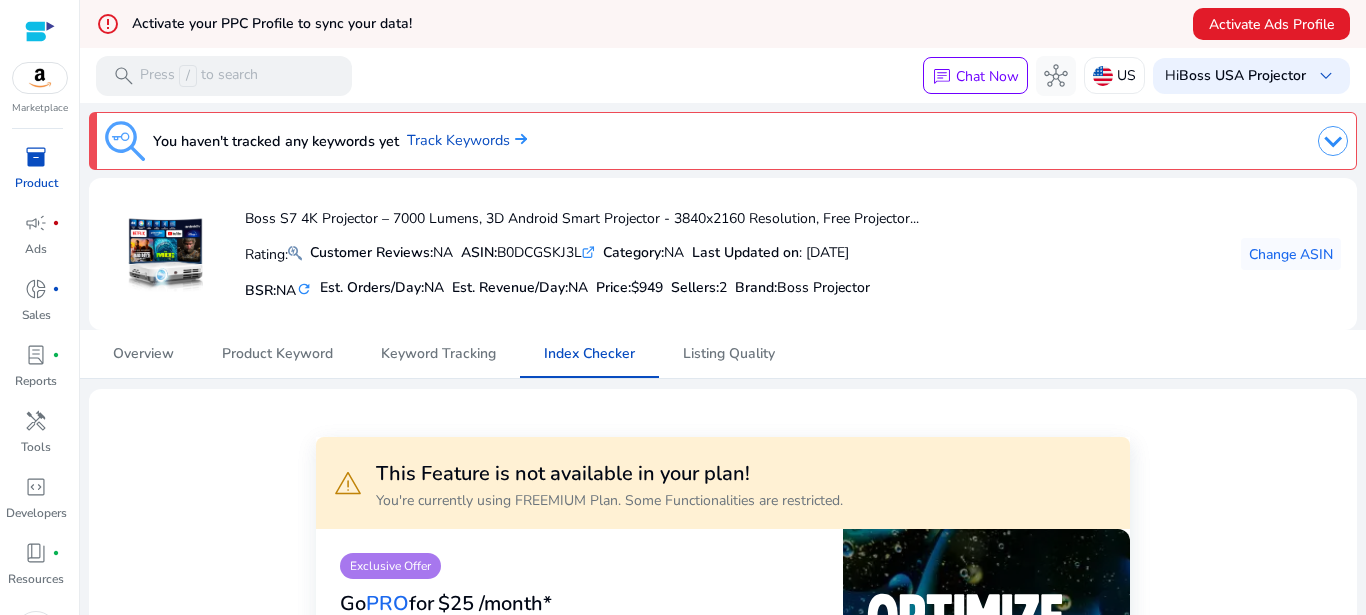 click 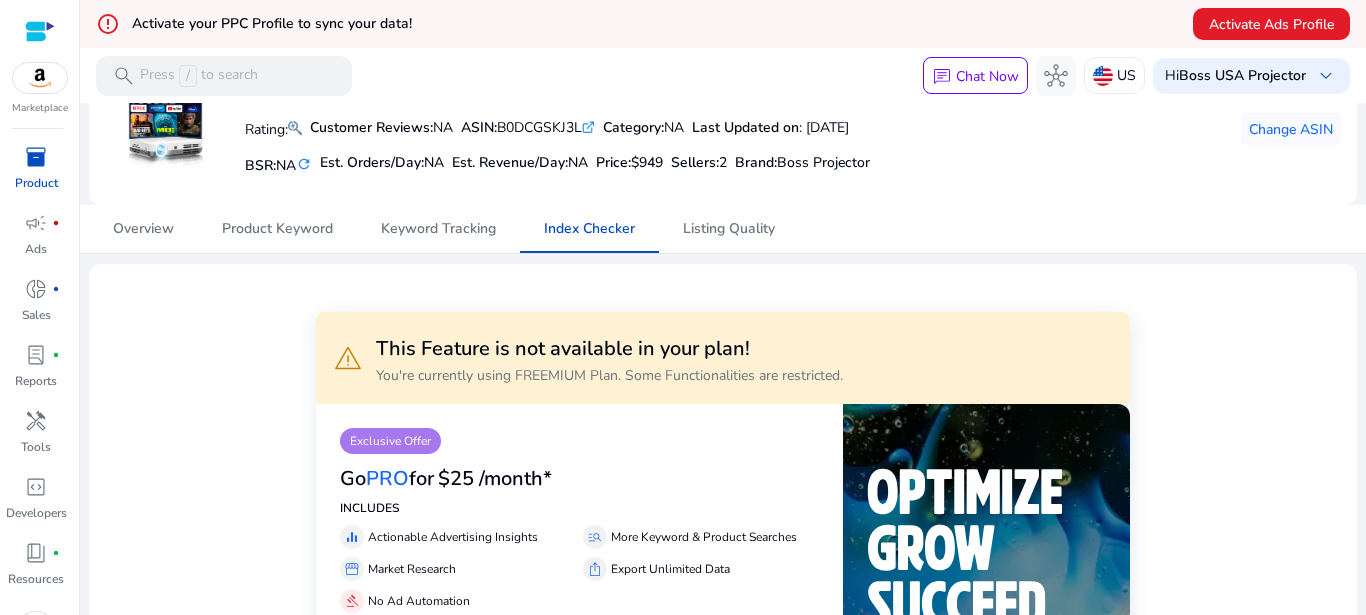 scroll, scrollTop: 0, scrollLeft: 0, axis: both 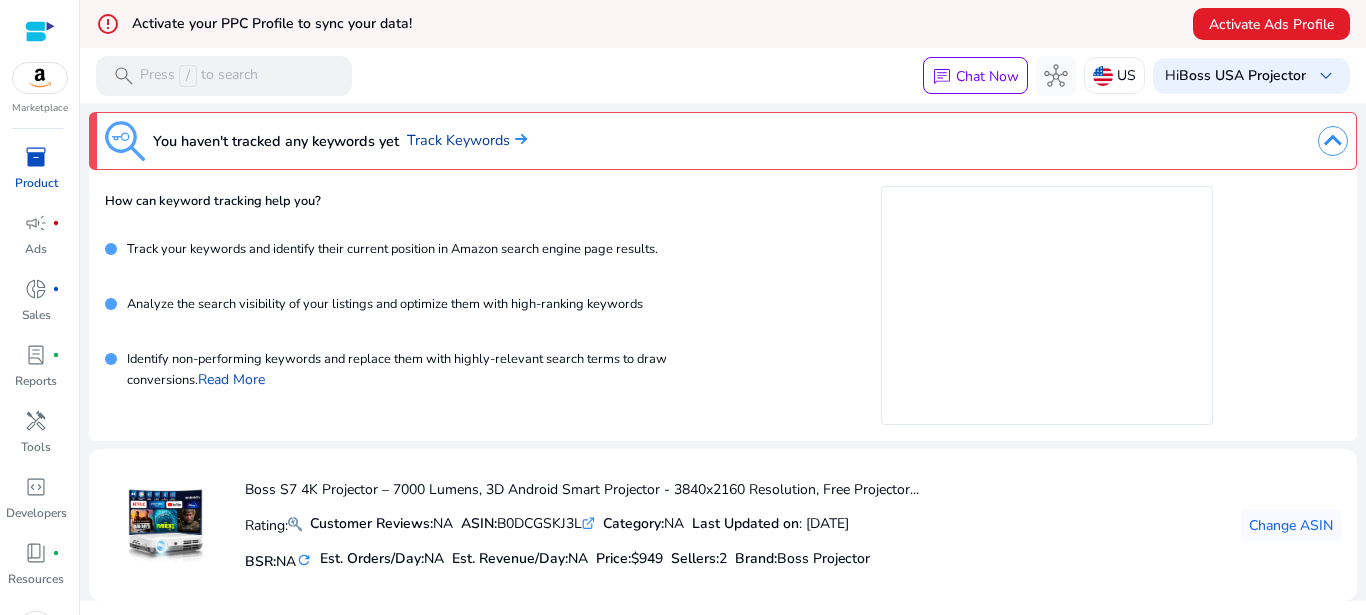 click on "Track Keywords" 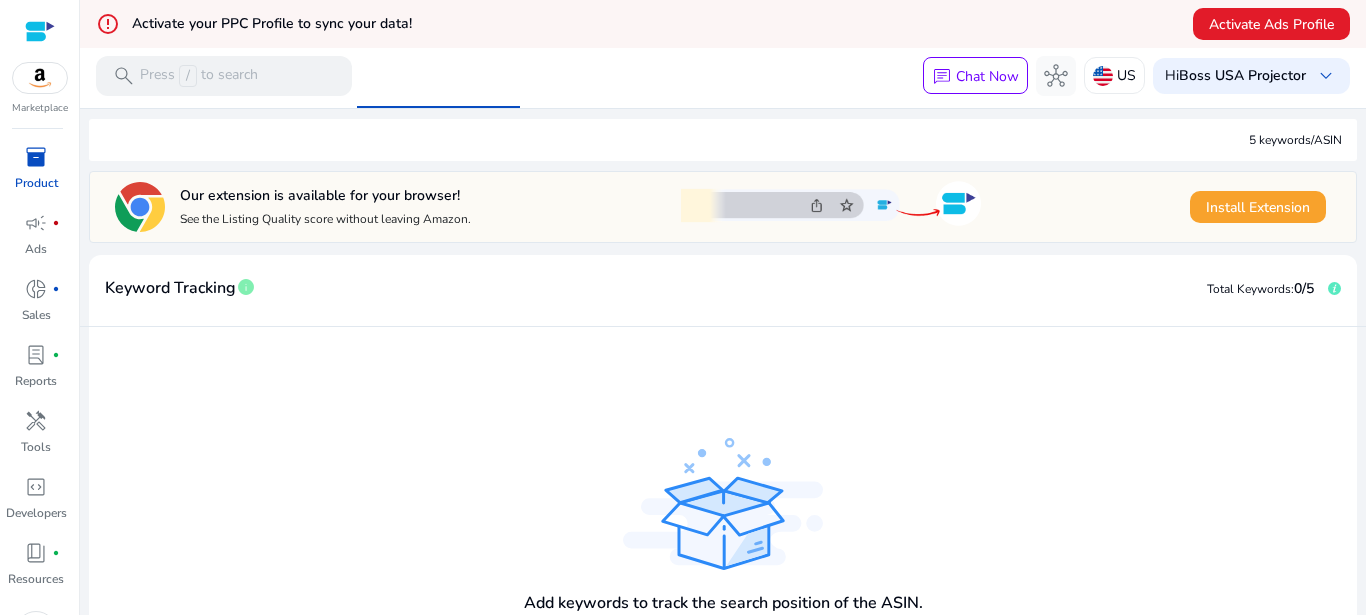 scroll, scrollTop: 583, scrollLeft: 0, axis: vertical 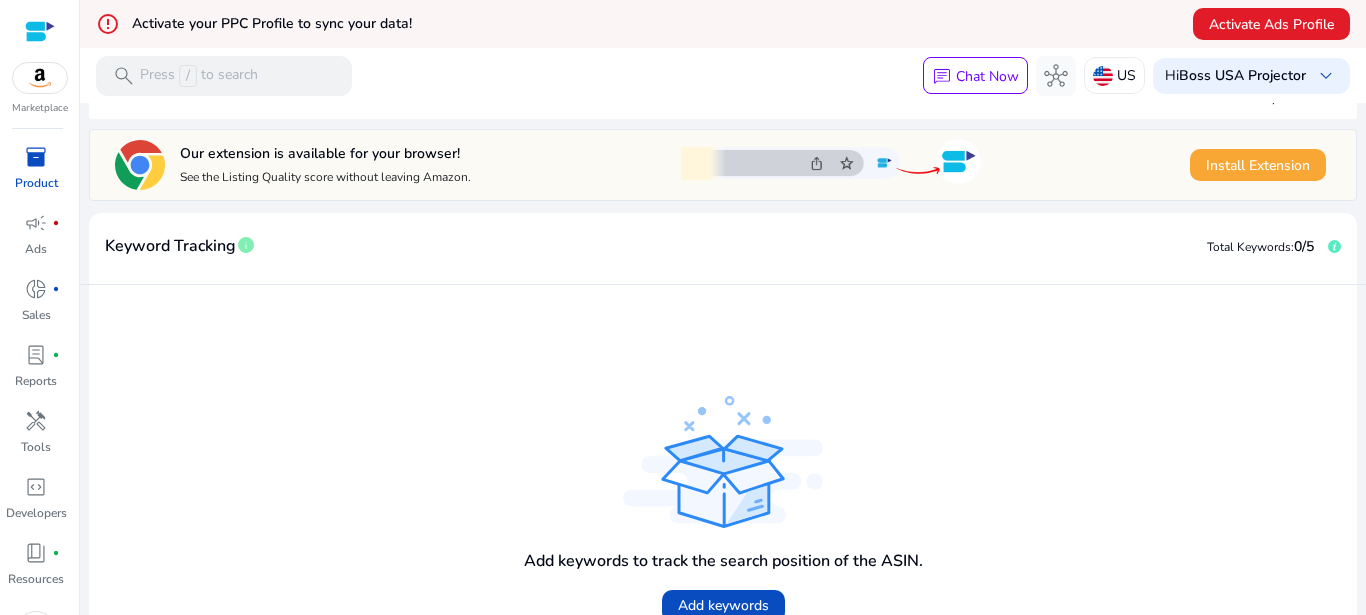 click on "Install Extension" 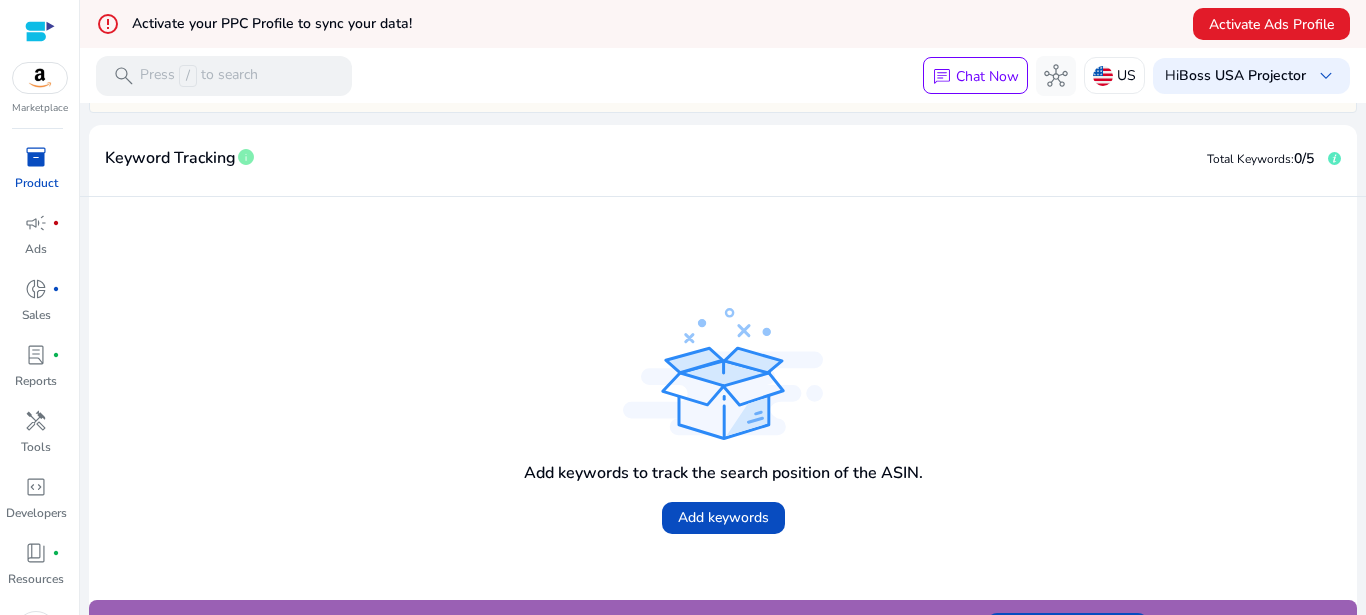 scroll, scrollTop: 715, scrollLeft: 0, axis: vertical 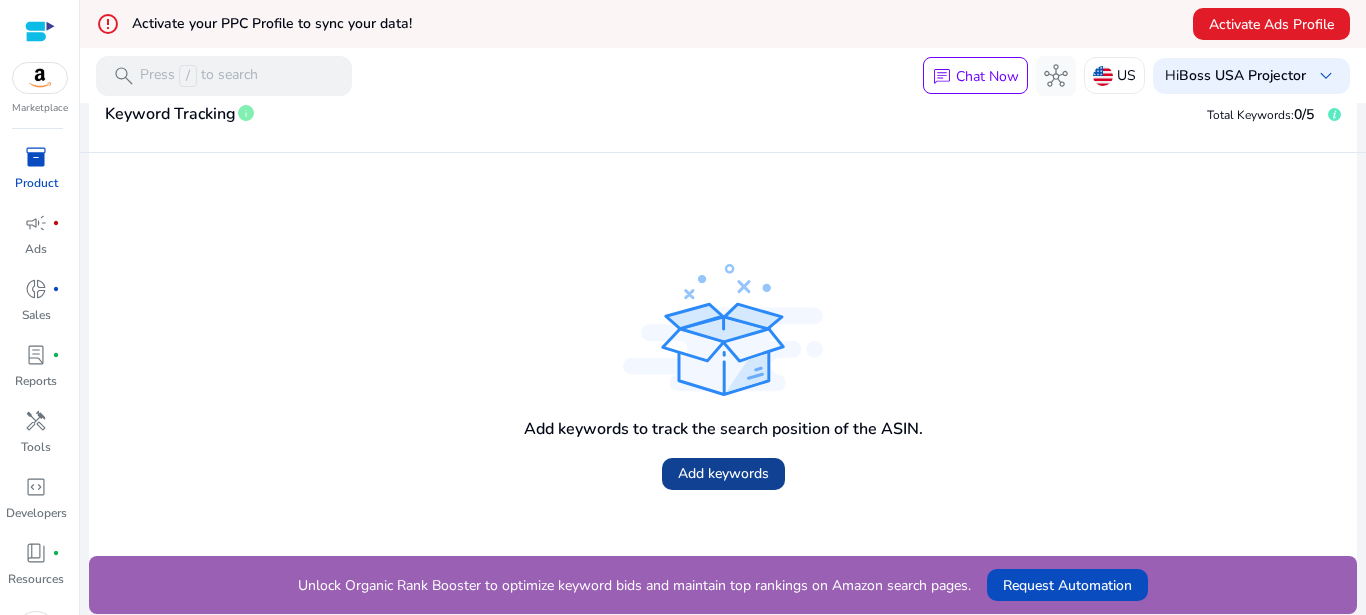 click at bounding box center (723, 474) 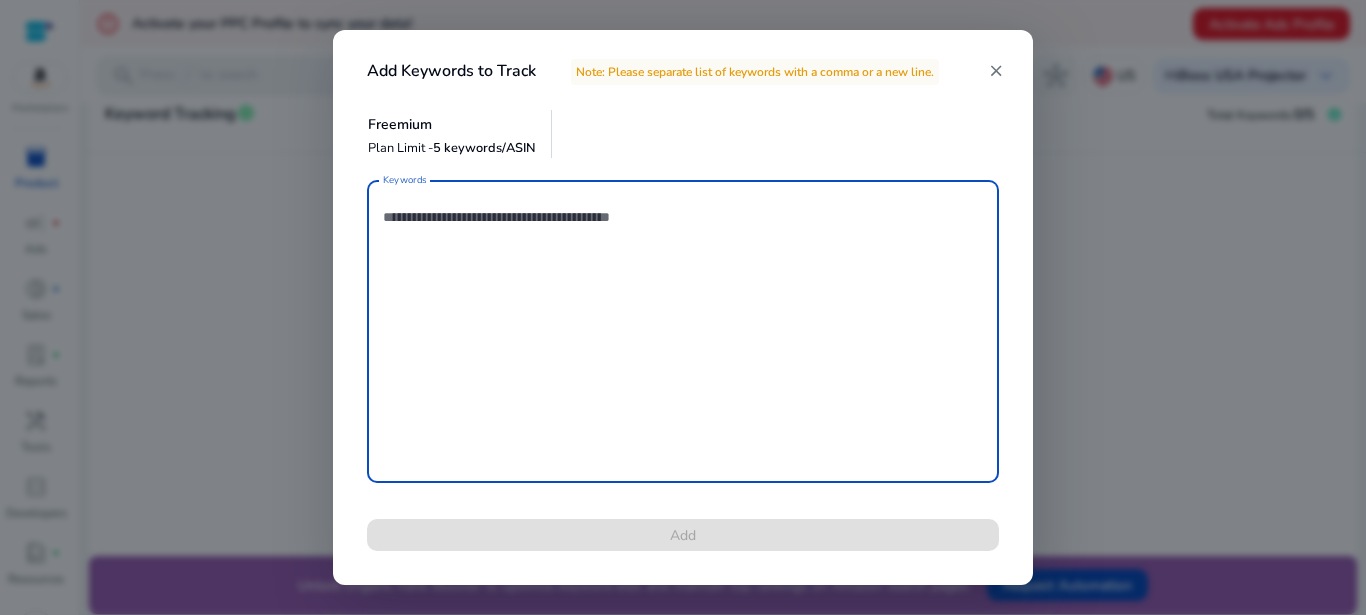 click on "Keywords" at bounding box center [683, 331] 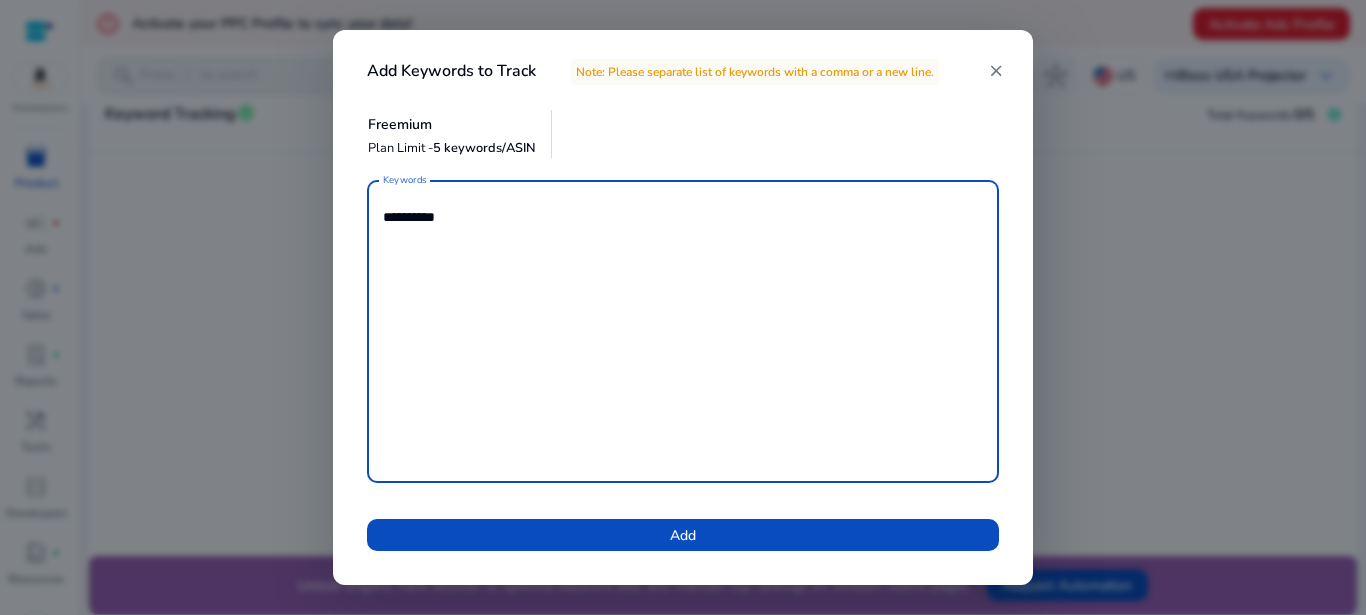paste on "**********" 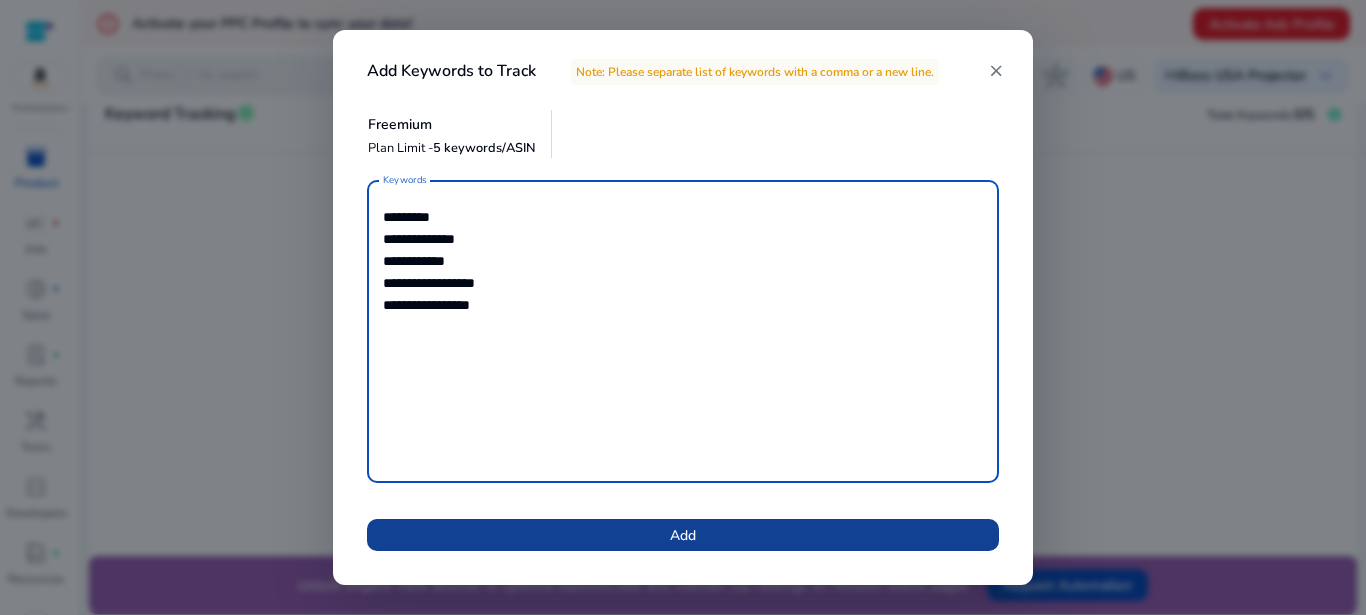 type on "**********" 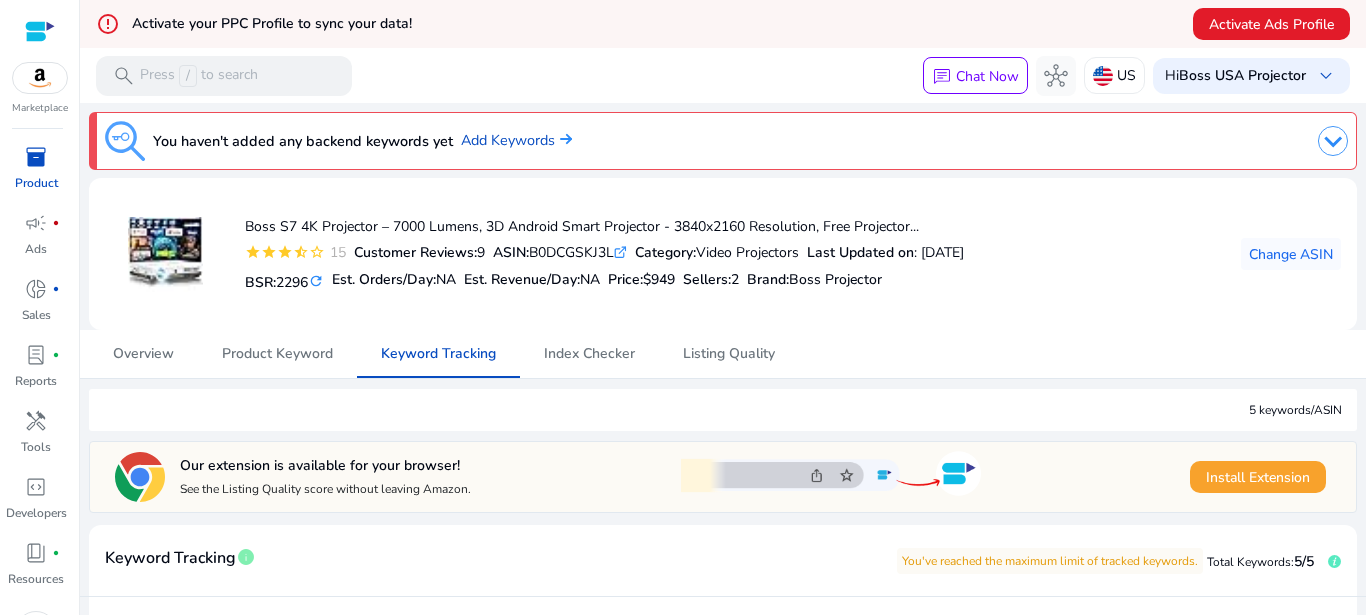 click 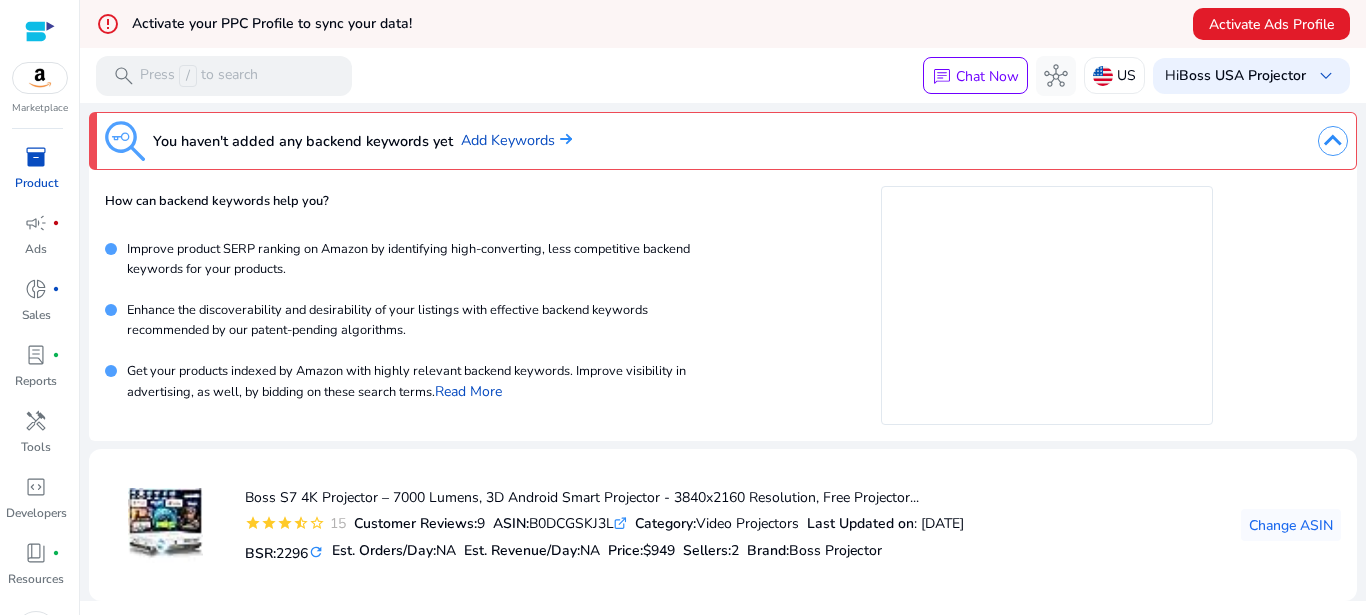 click 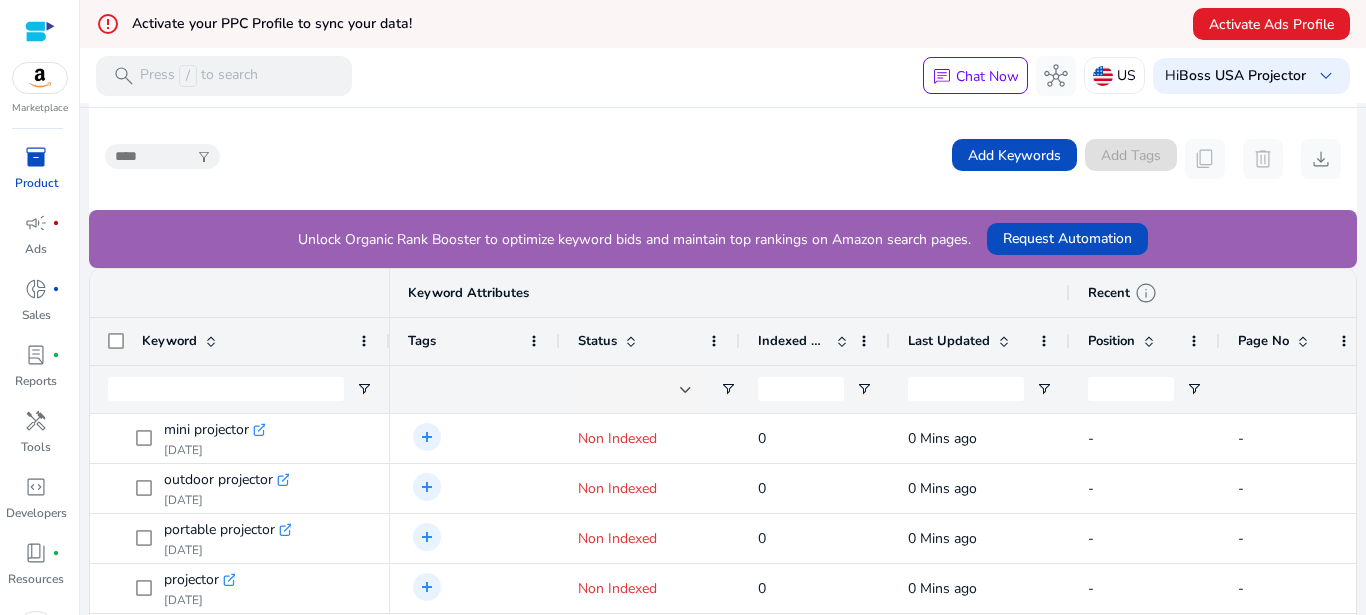 scroll, scrollTop: 528, scrollLeft: 0, axis: vertical 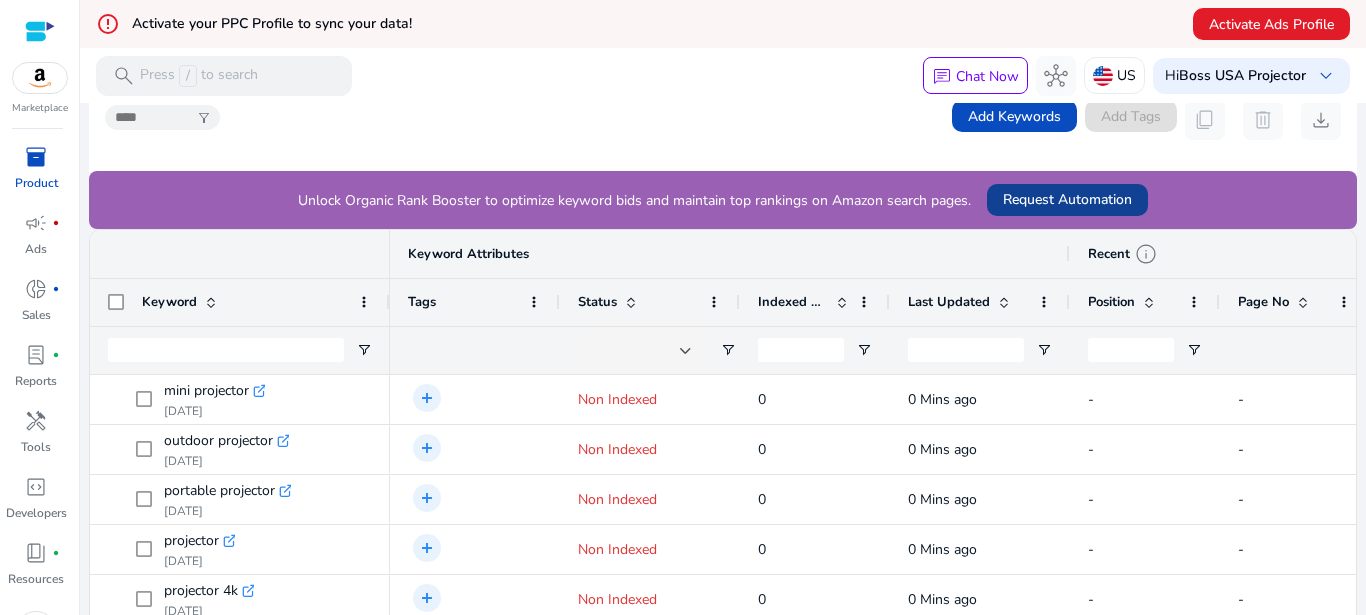 click on "Request Automation" at bounding box center [1067, 199] 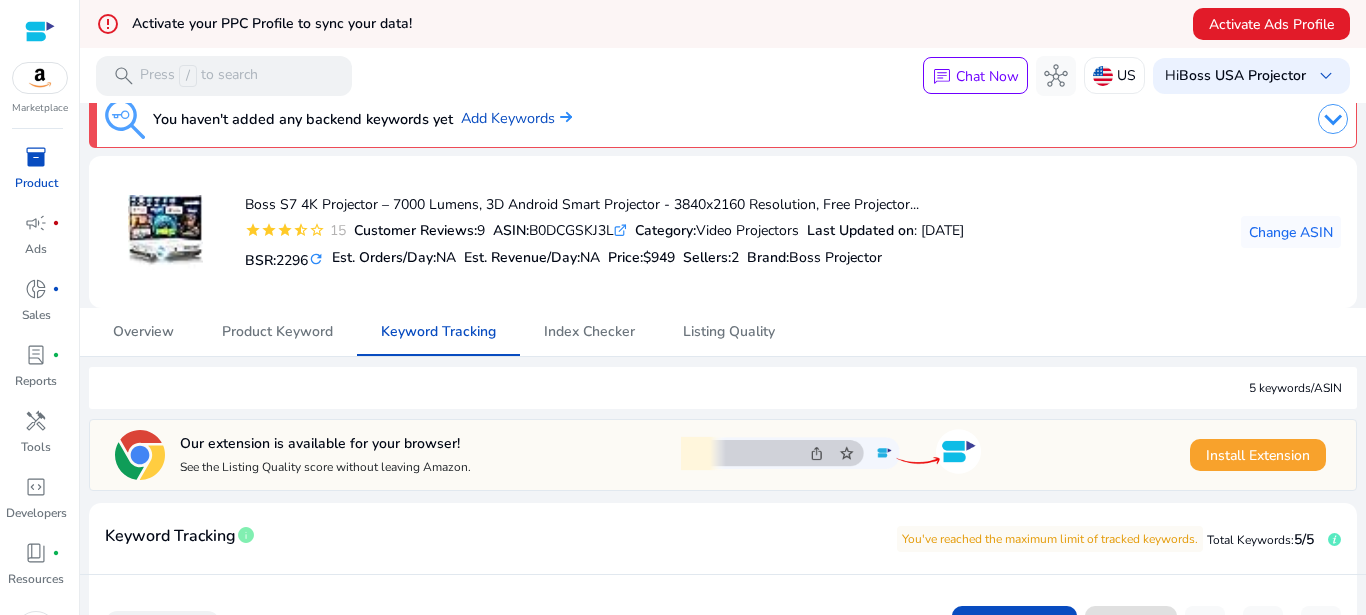 scroll, scrollTop: 0, scrollLeft: 0, axis: both 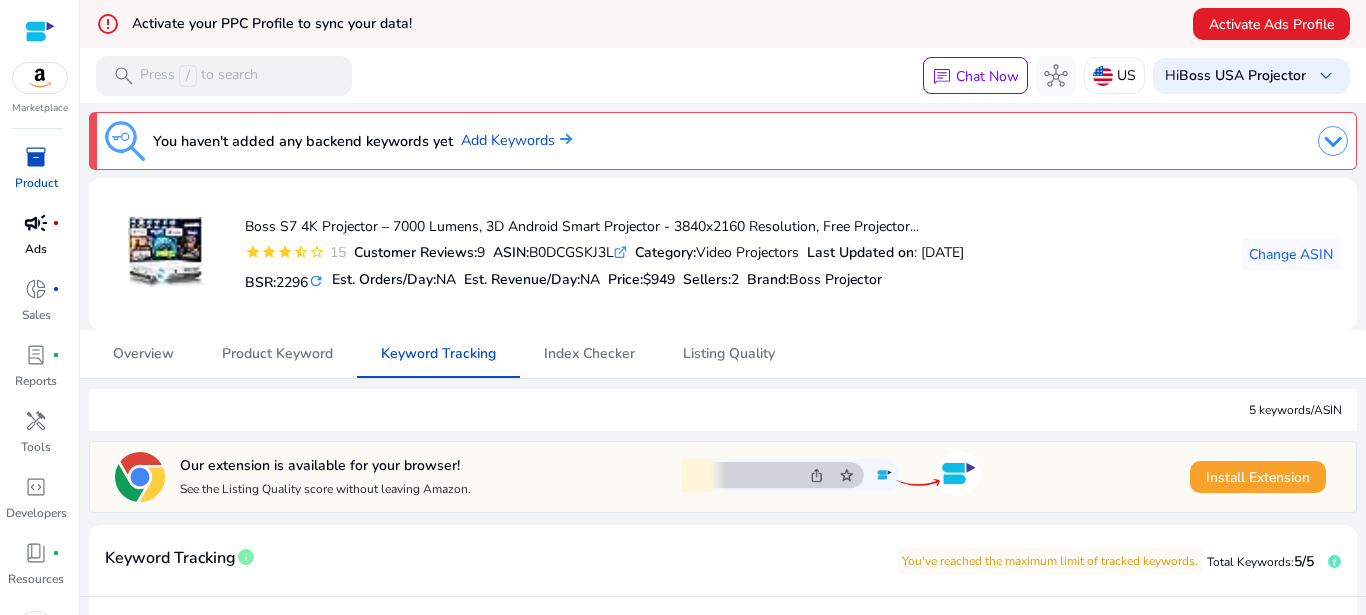 click on "Ads" at bounding box center (36, 249) 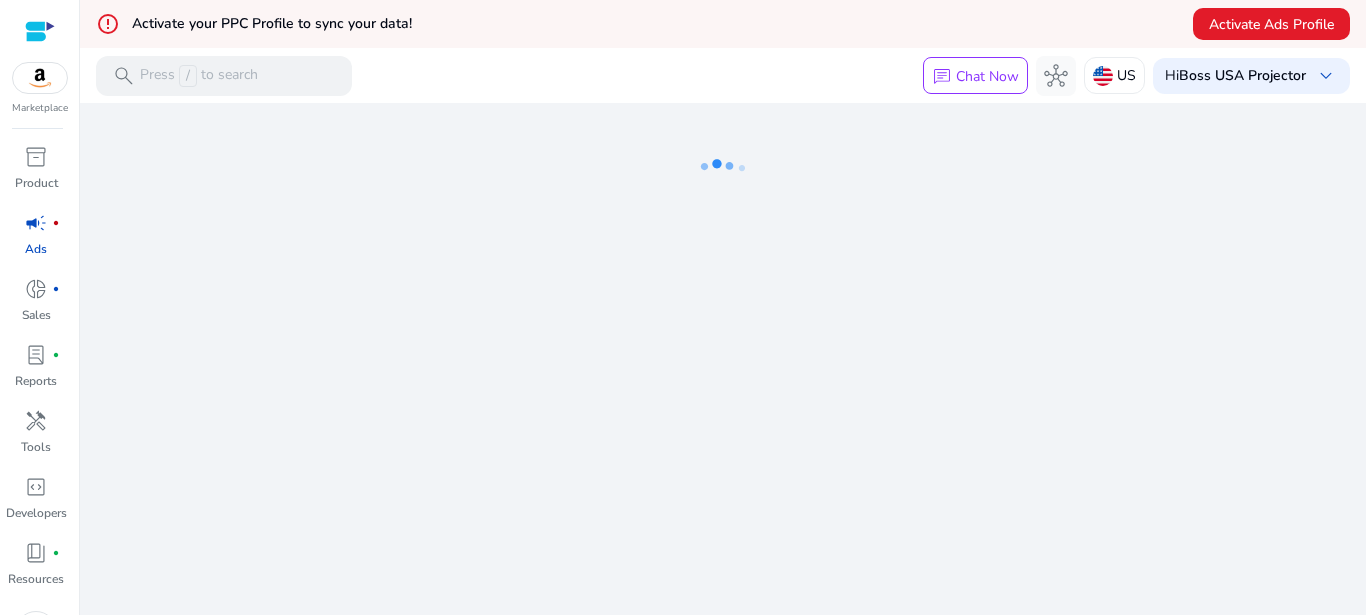 click on "chat" at bounding box center [942, 77] 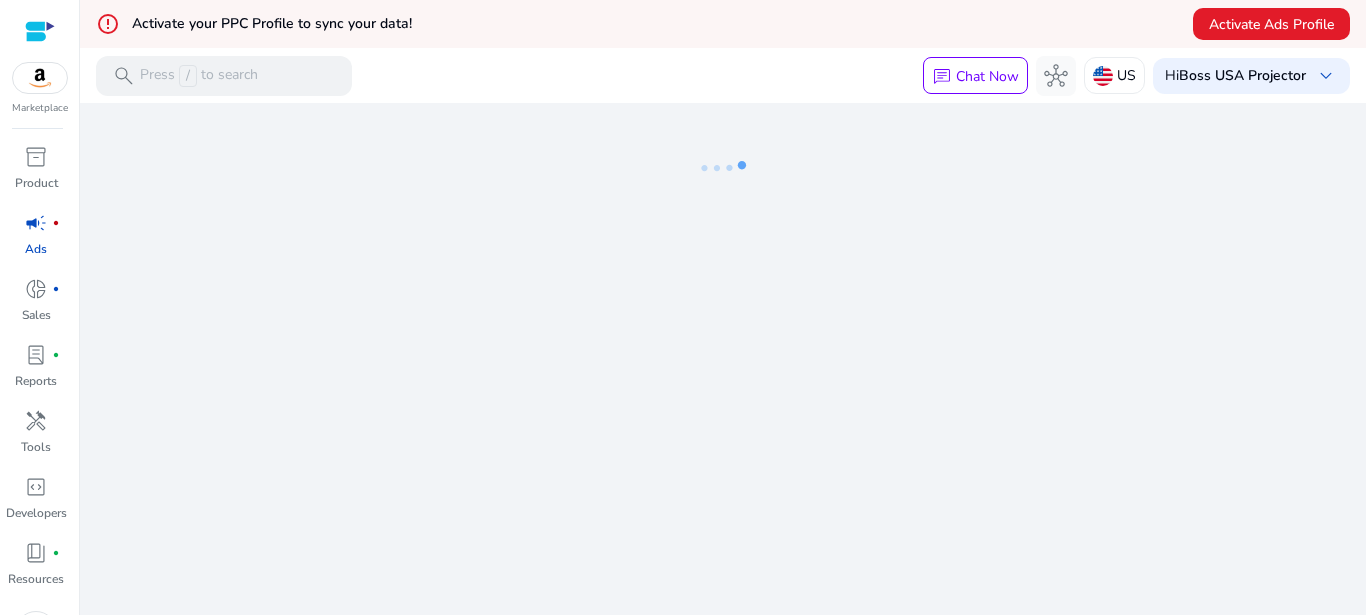 scroll, scrollTop: 0, scrollLeft: 0, axis: both 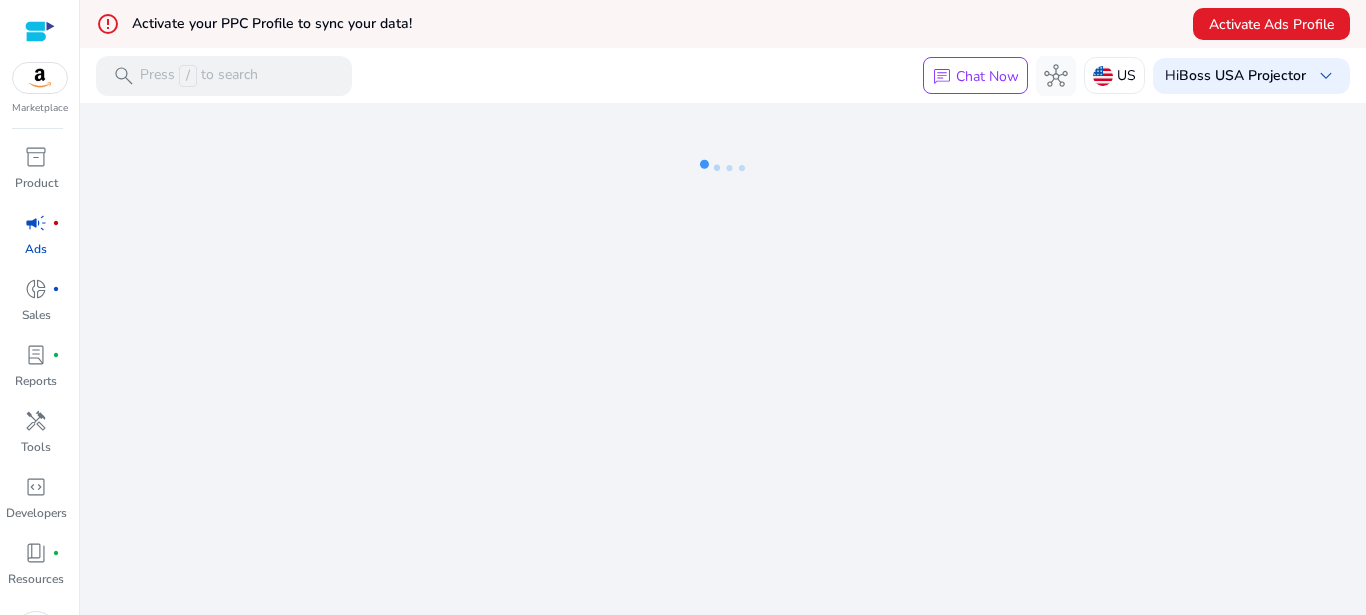 click on "Chat Now" at bounding box center (987, 76) 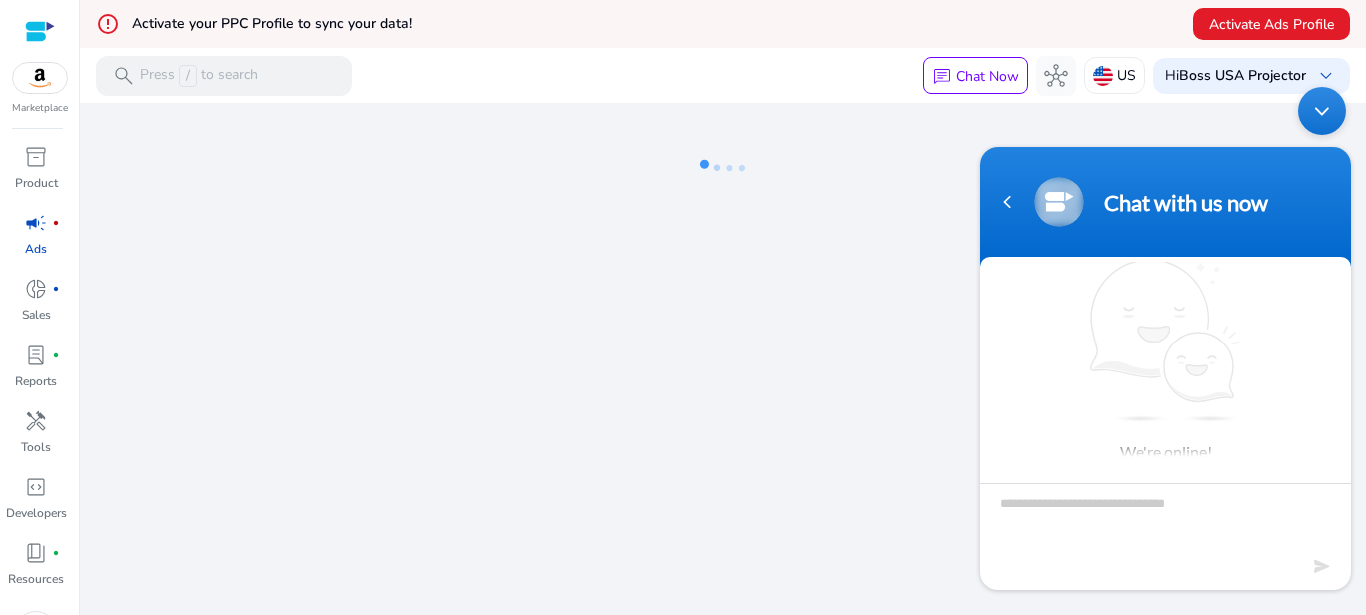 scroll, scrollTop: 4, scrollLeft: 0, axis: vertical 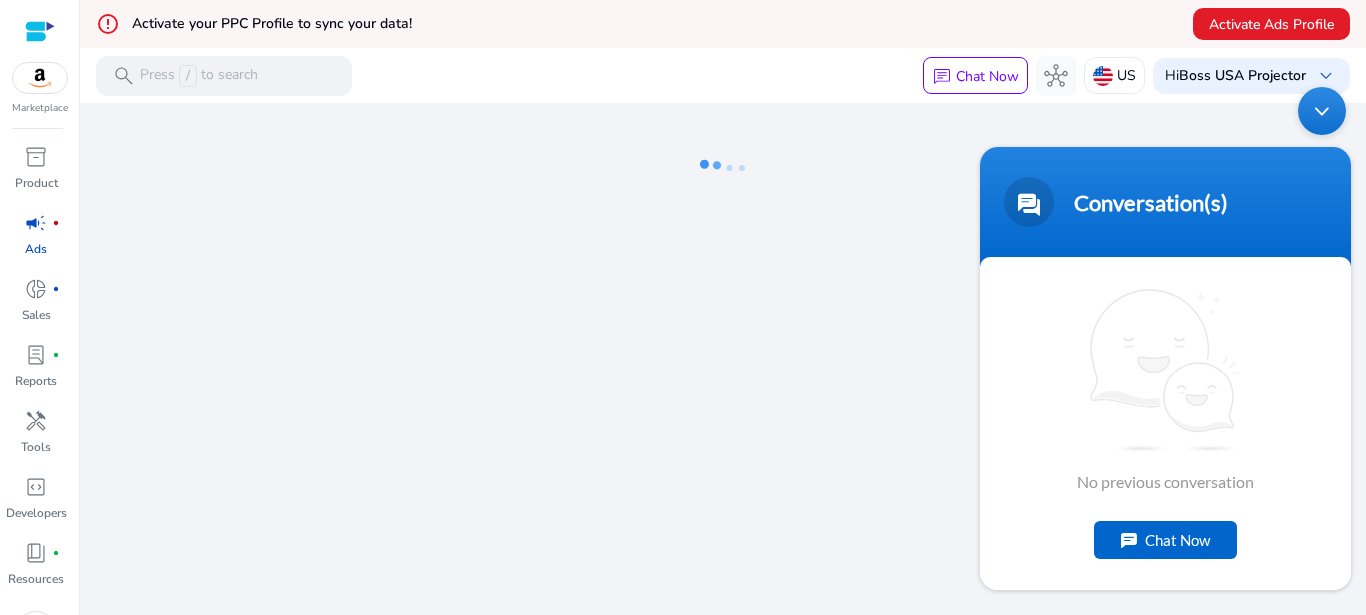 click on "Chat Now" at bounding box center (1165, 540) 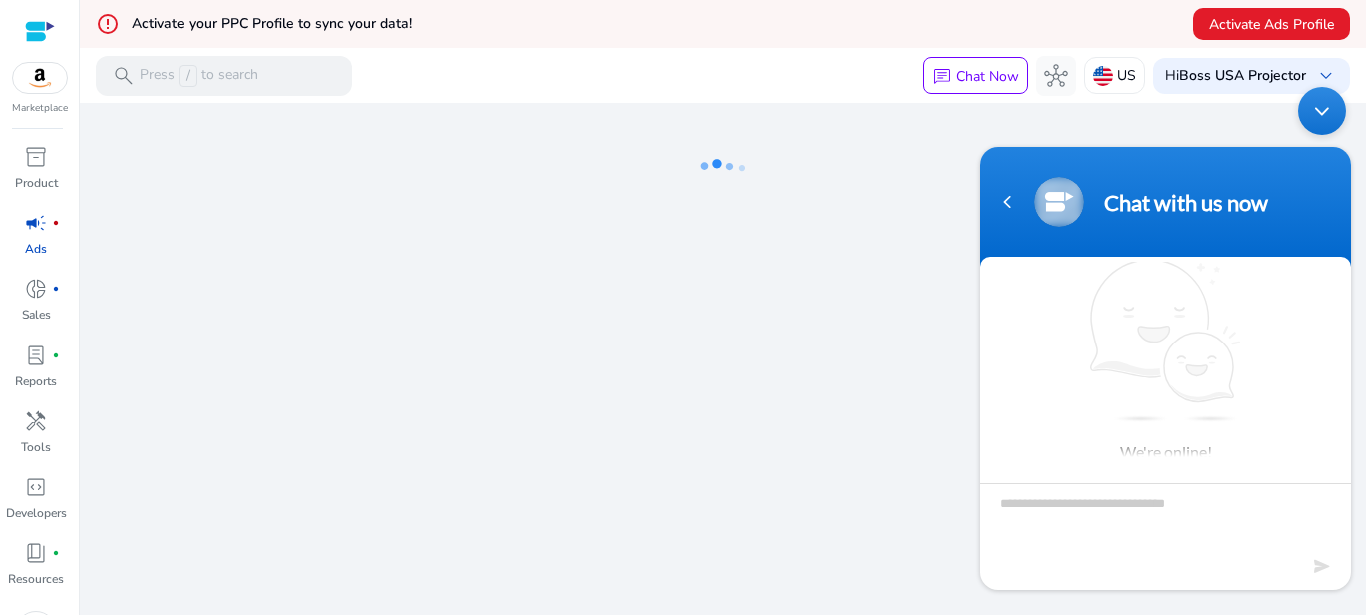 click at bounding box center (1165, 518) 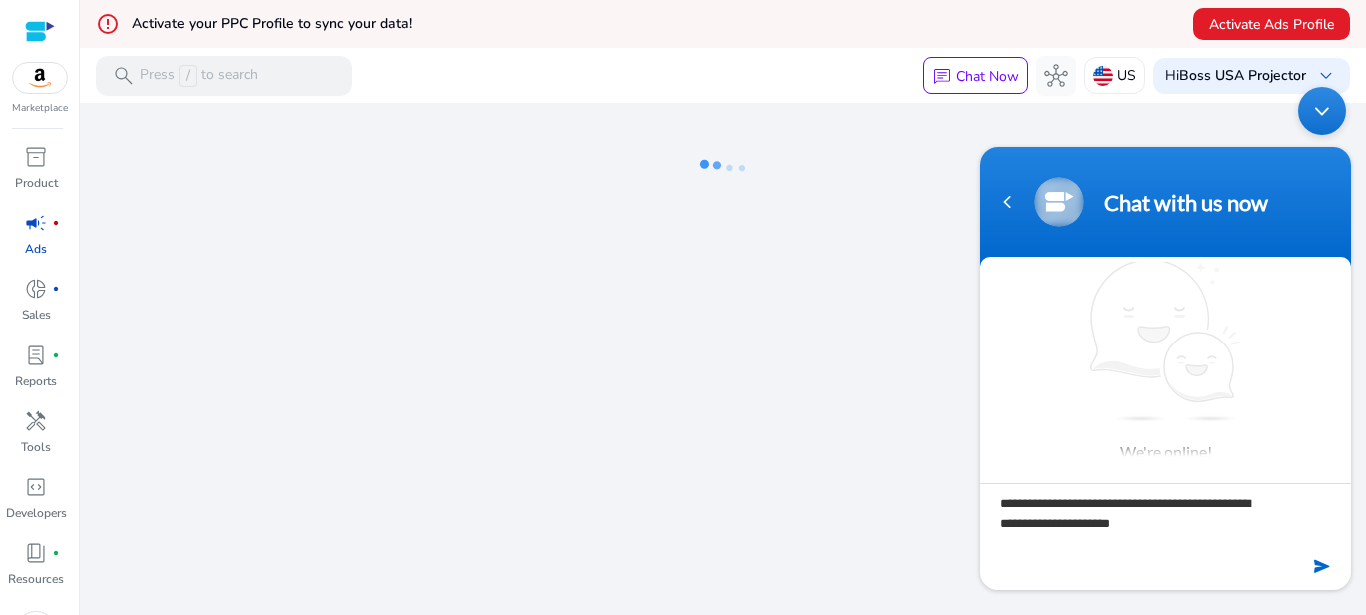 type on "**********" 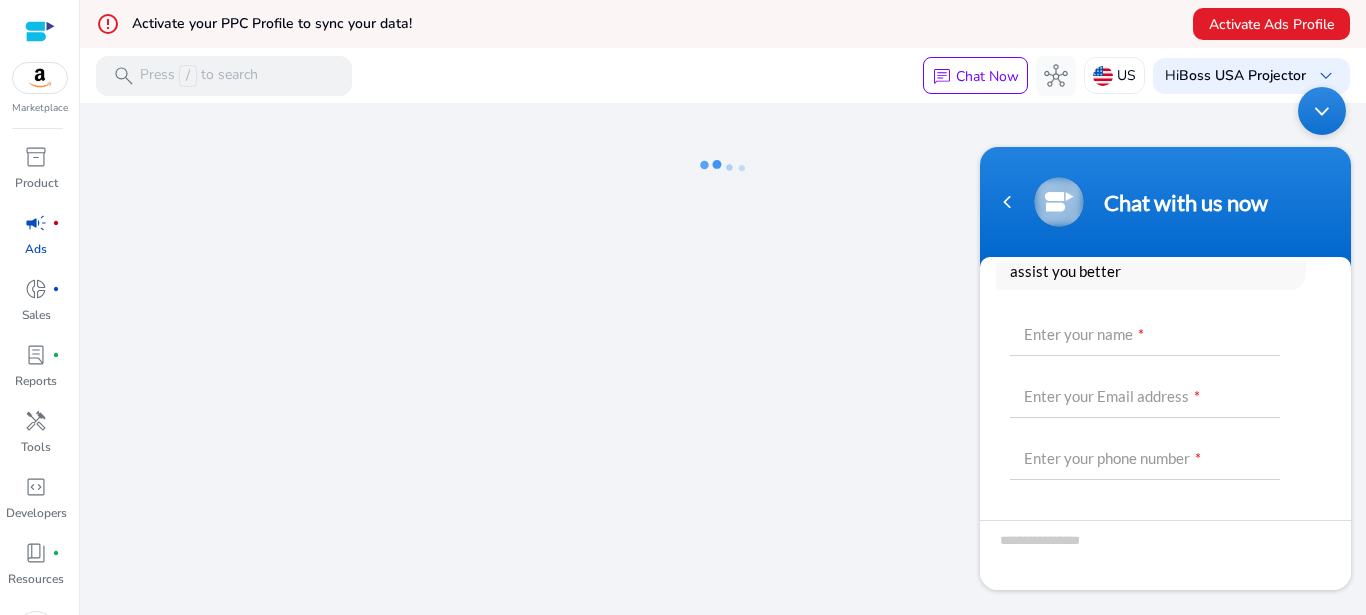scroll, scrollTop: 145, scrollLeft: 0, axis: vertical 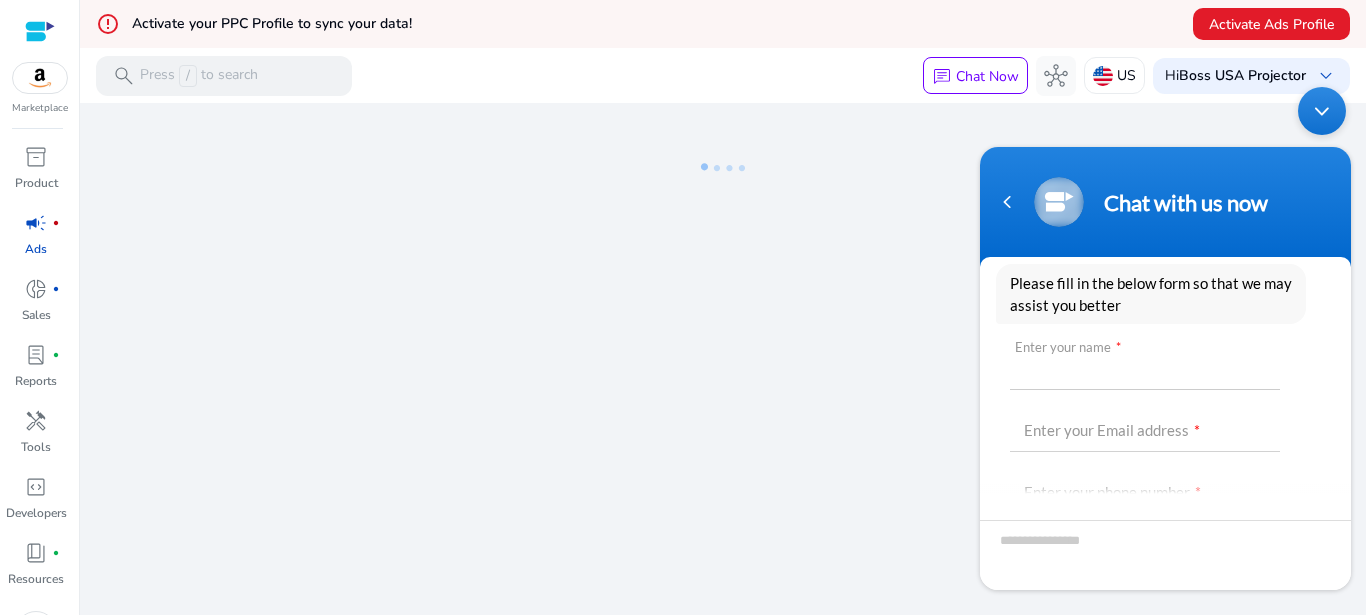 click at bounding box center (1145, 366) 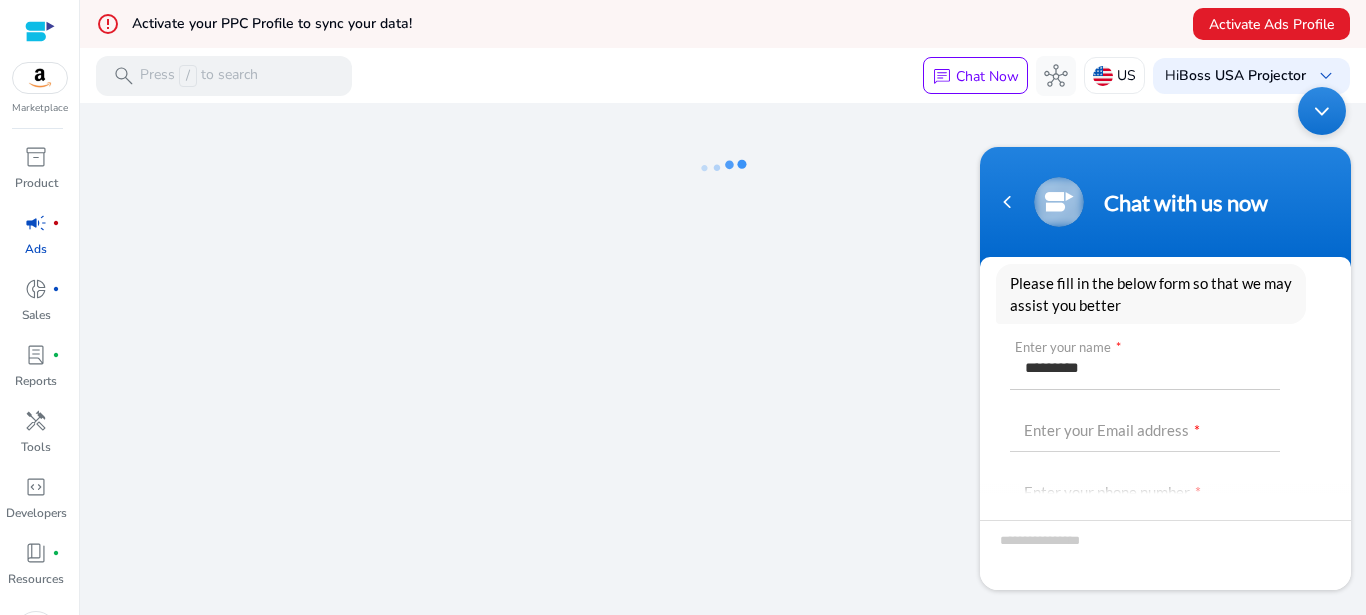 type on "*********" 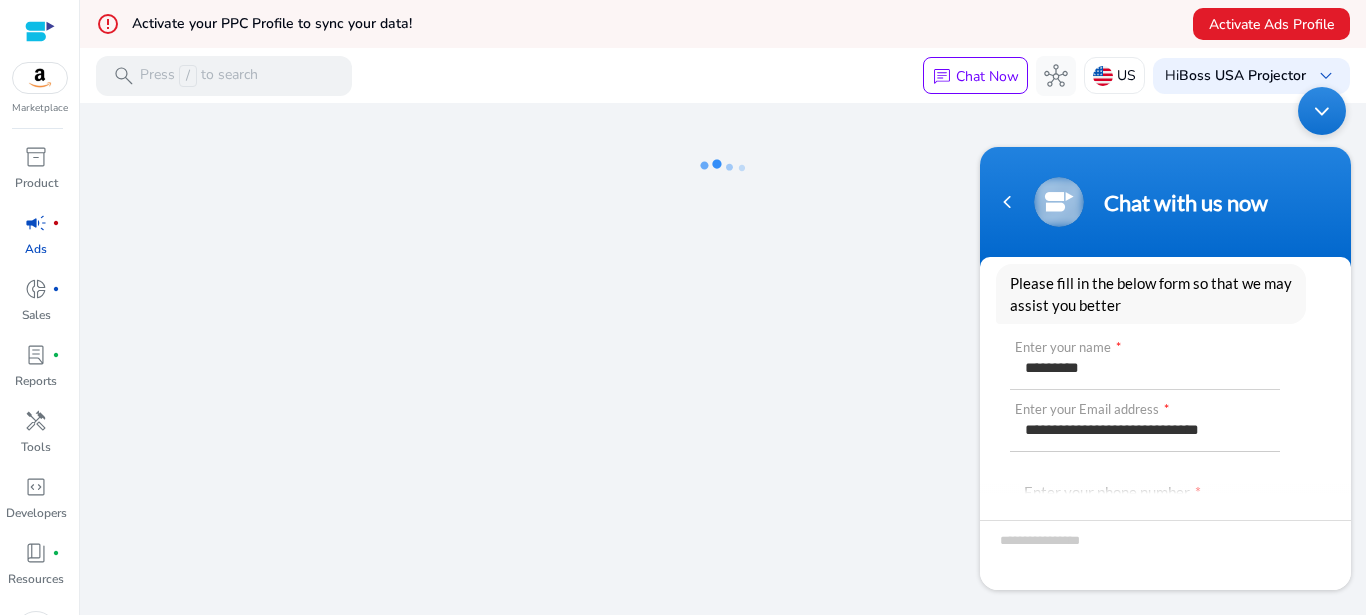 type on "**********" 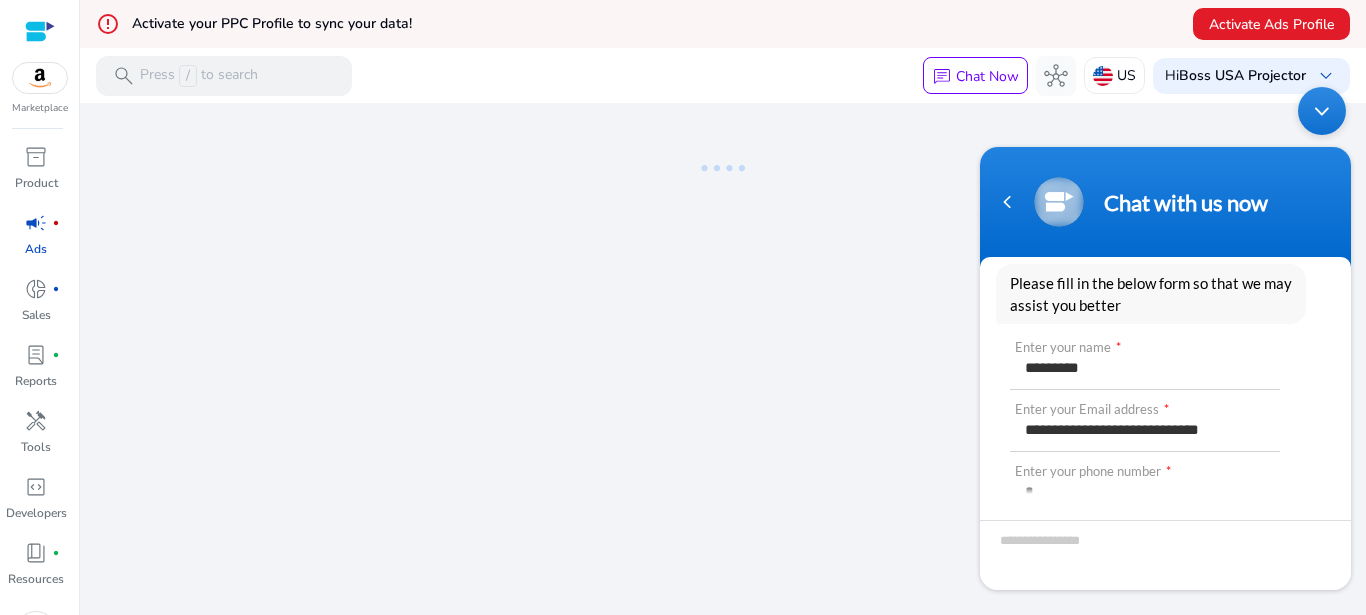 scroll, scrollTop: 152, scrollLeft: 0, axis: vertical 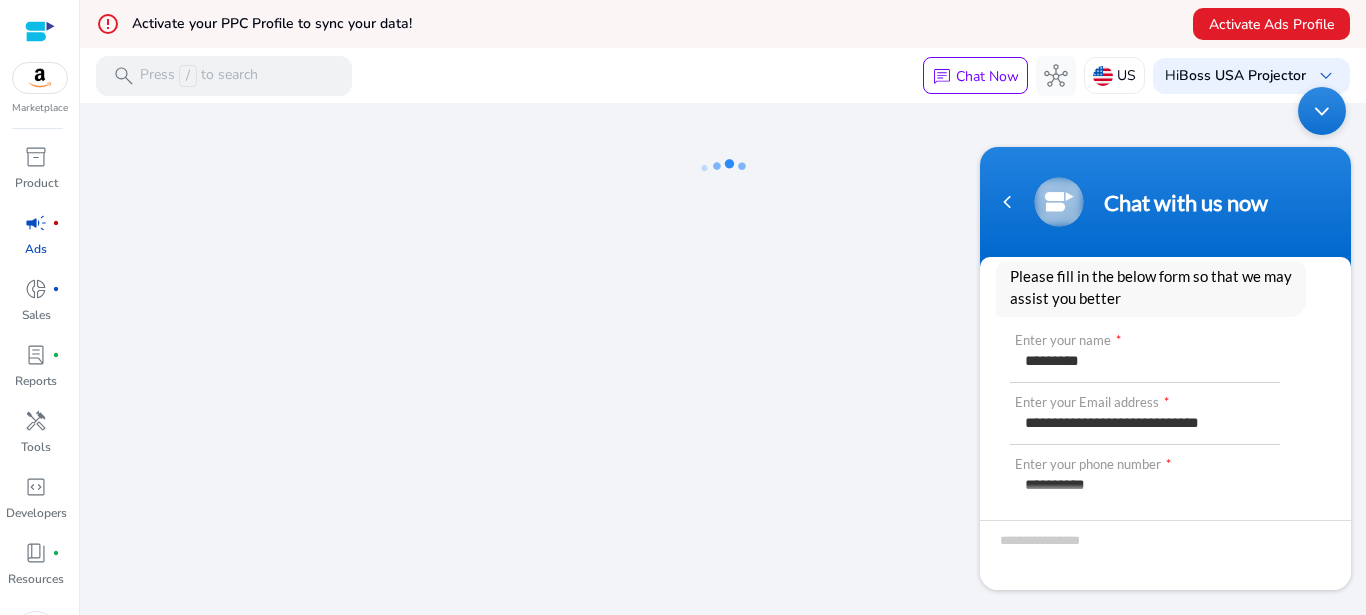 type on "**********" 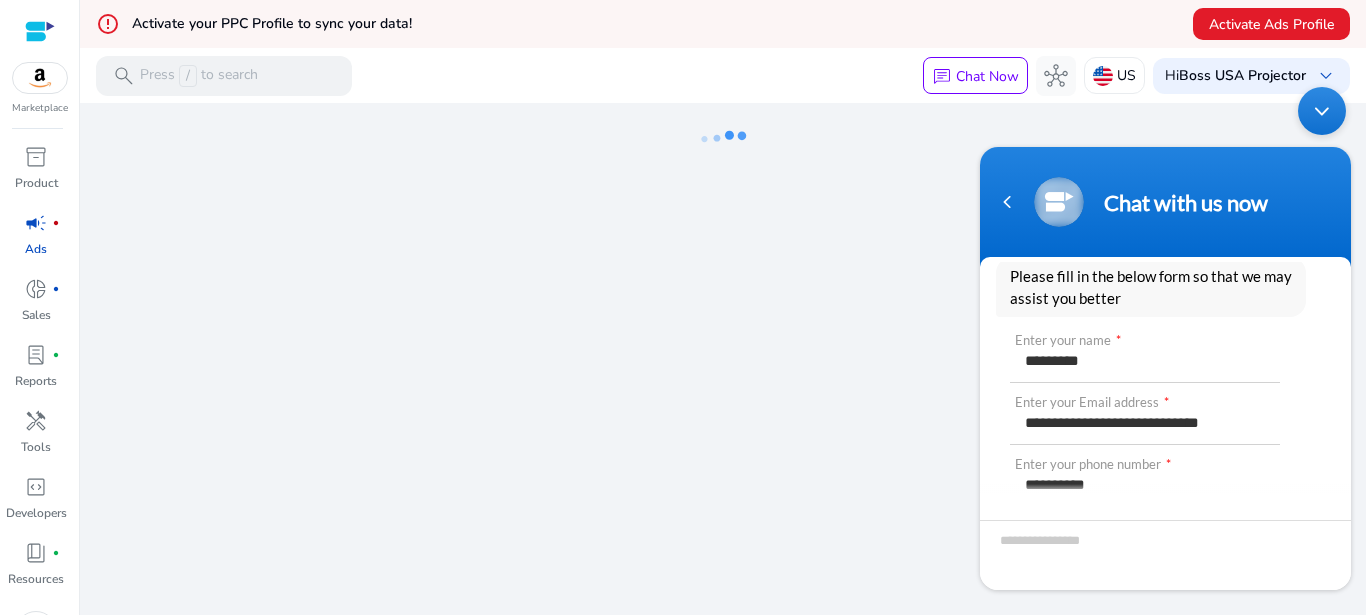 scroll, scrollTop: 48, scrollLeft: 0, axis: vertical 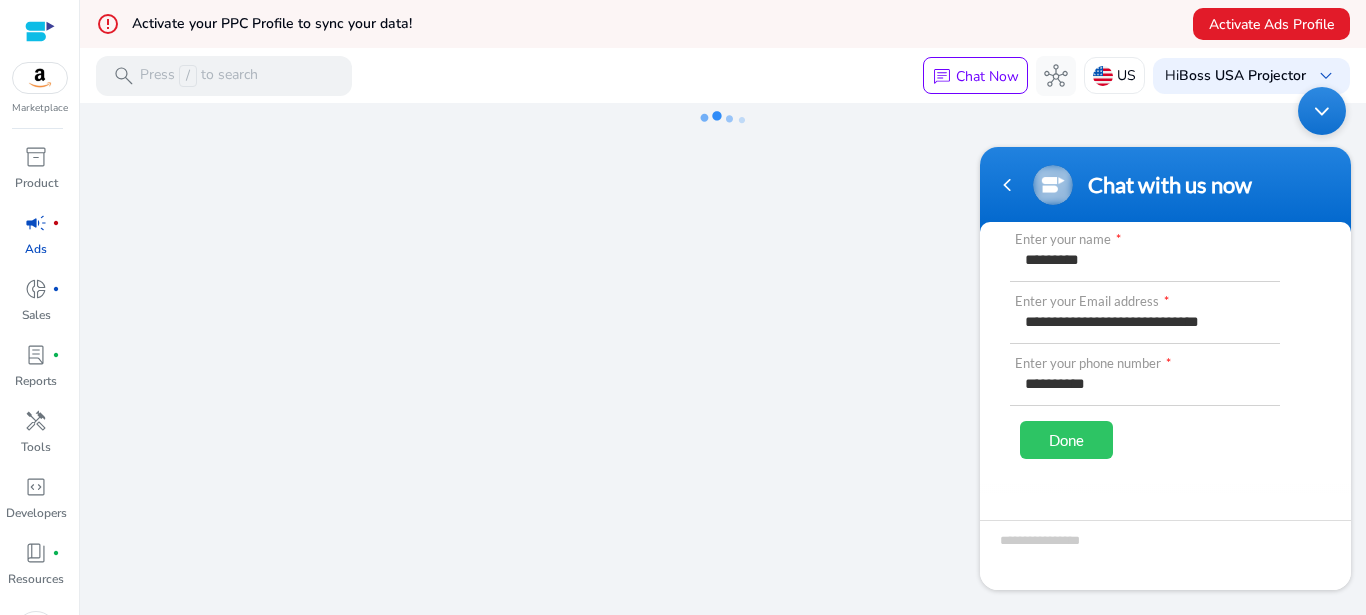 click on "Done" at bounding box center (1066, 440) 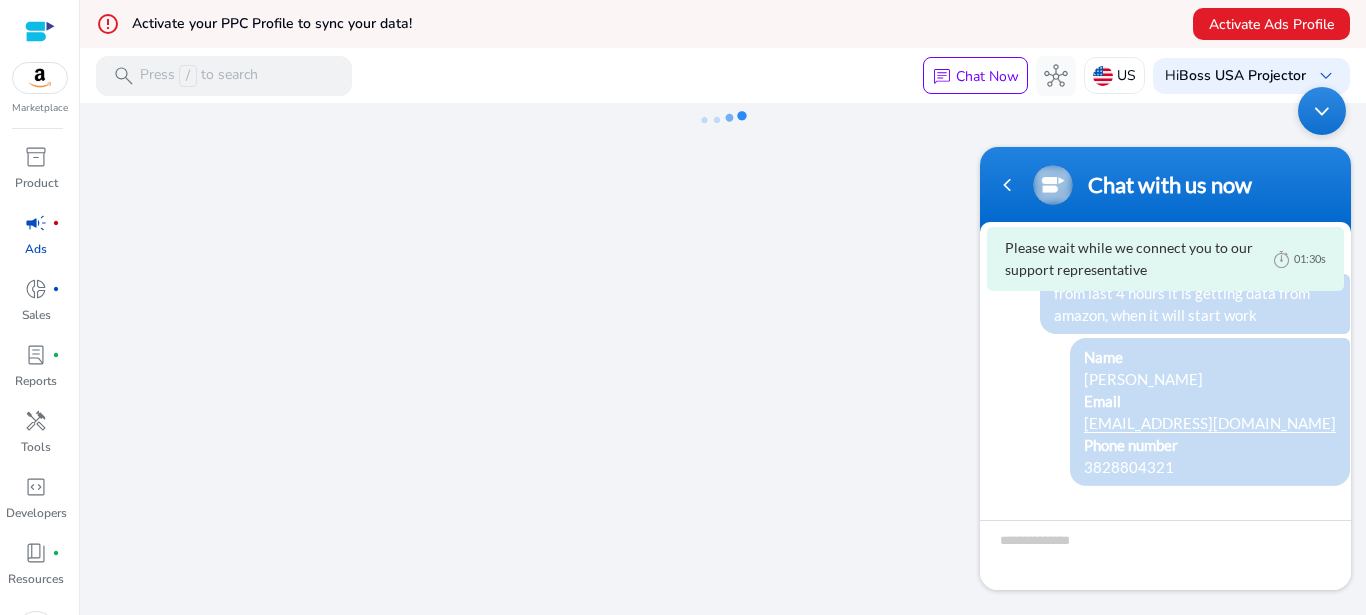 scroll, scrollTop: 192, scrollLeft: 0, axis: vertical 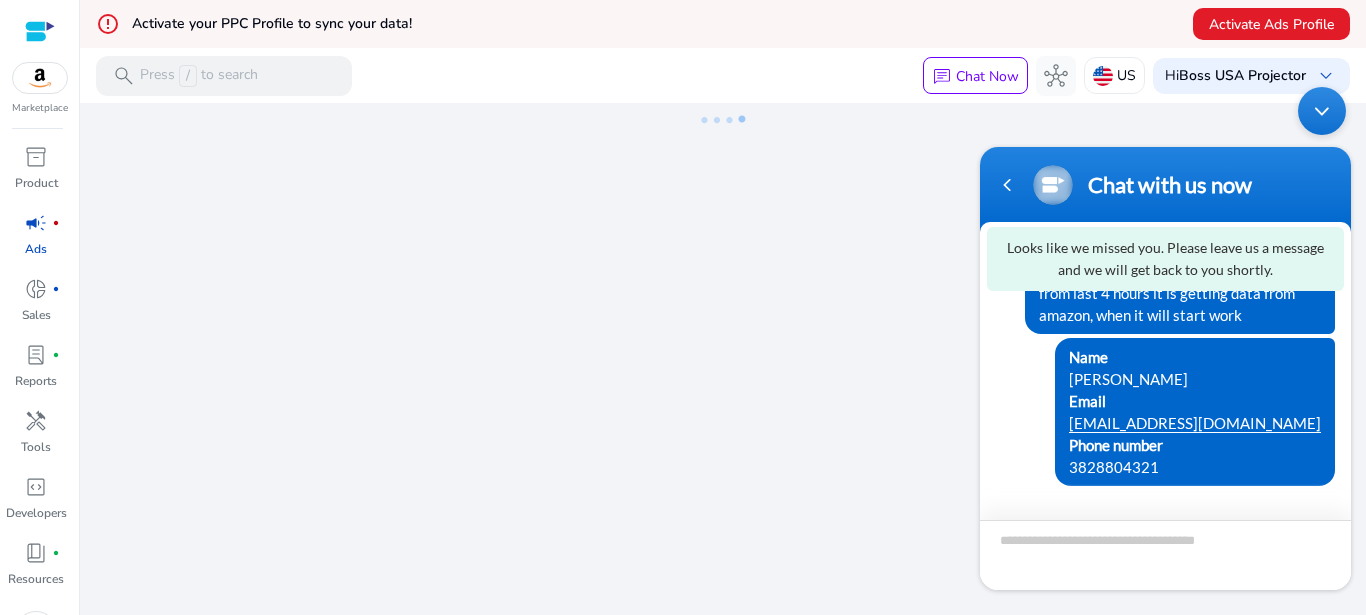 click at bounding box center (1165, 555) 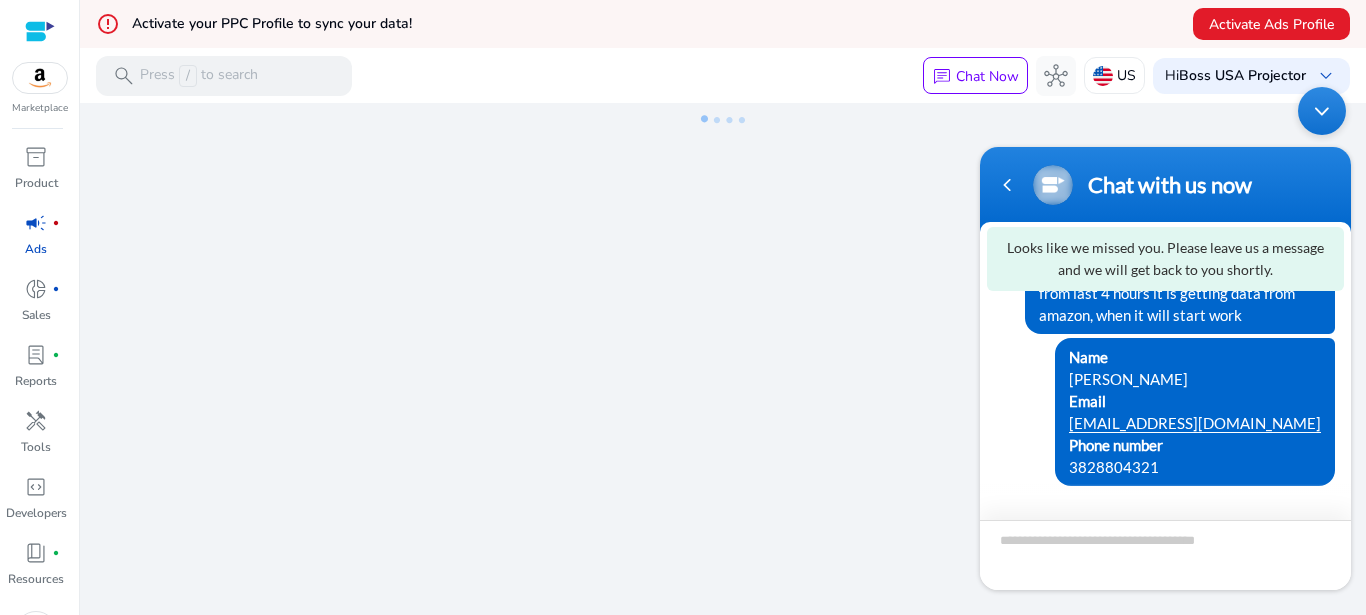 paste on "**********" 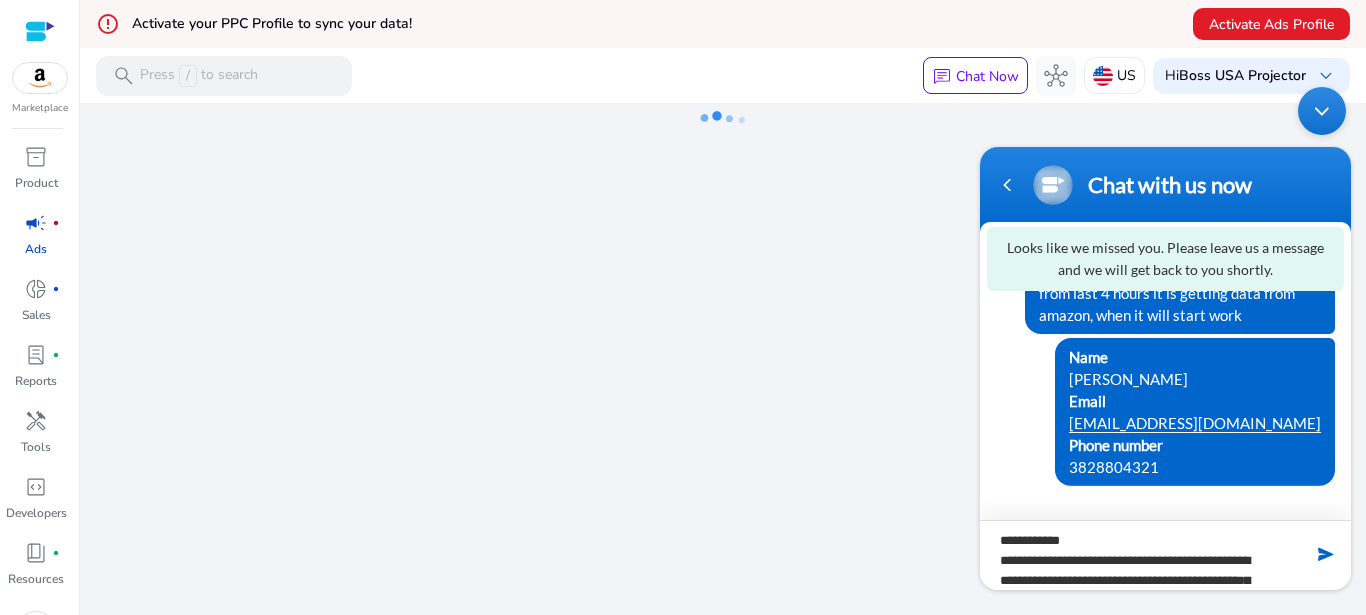 scroll, scrollTop: 259, scrollLeft: 0, axis: vertical 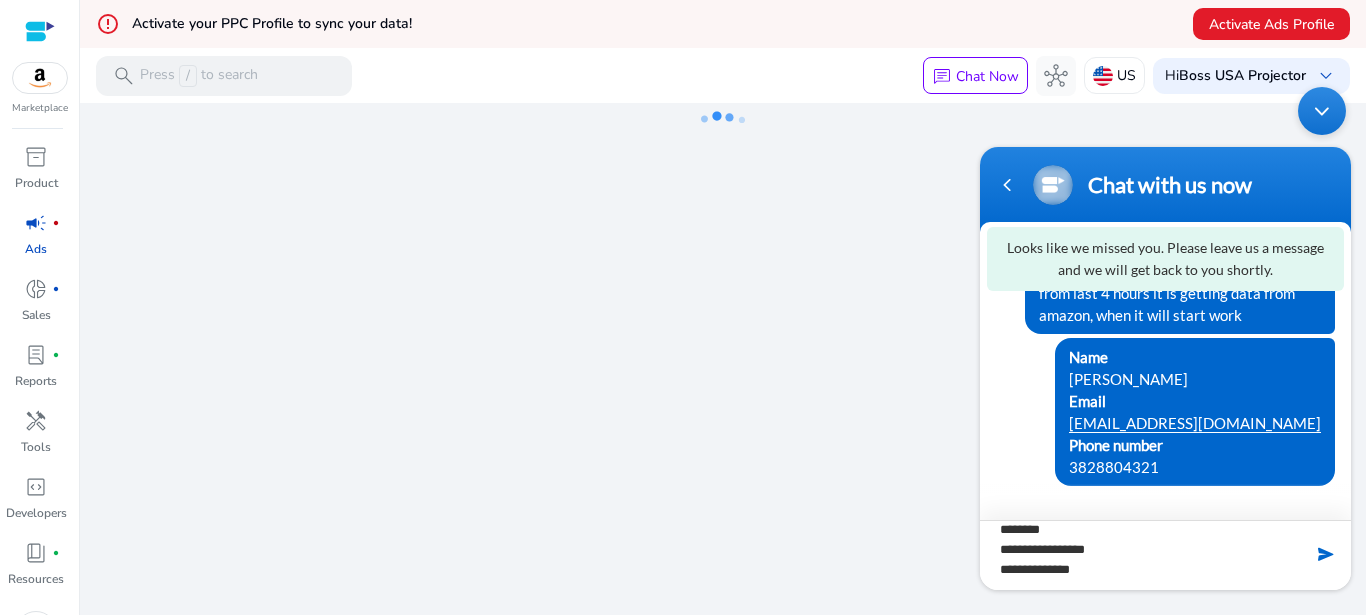 type on "**********" 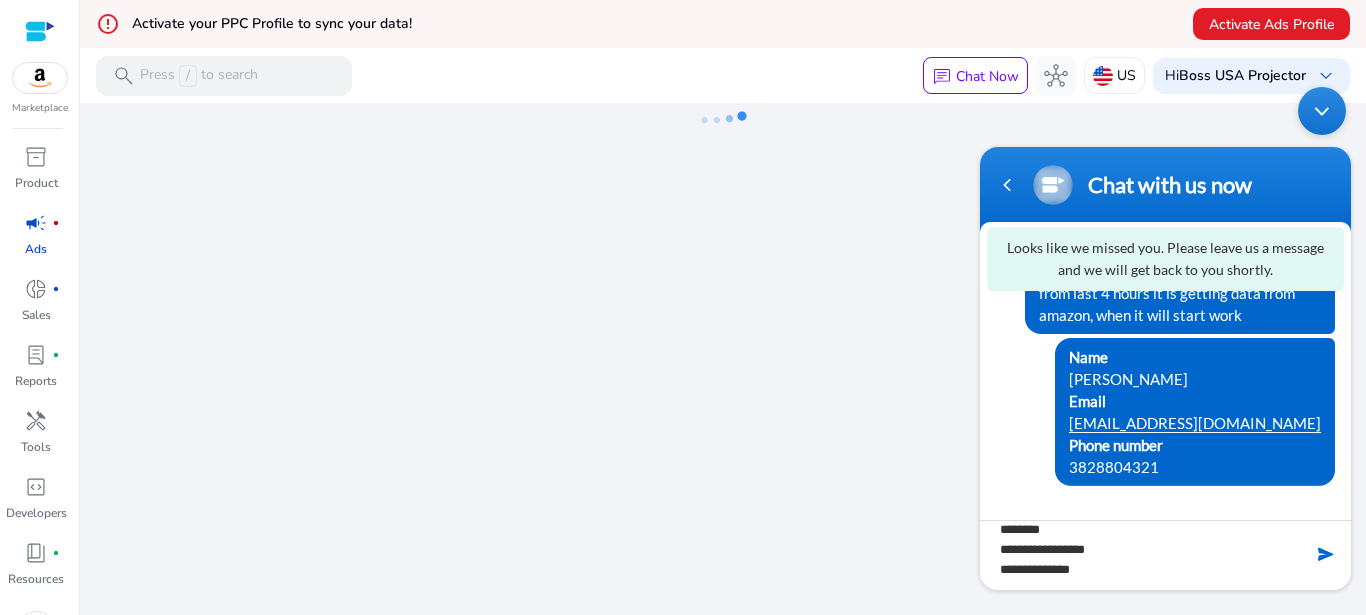click at bounding box center (1326, 554) 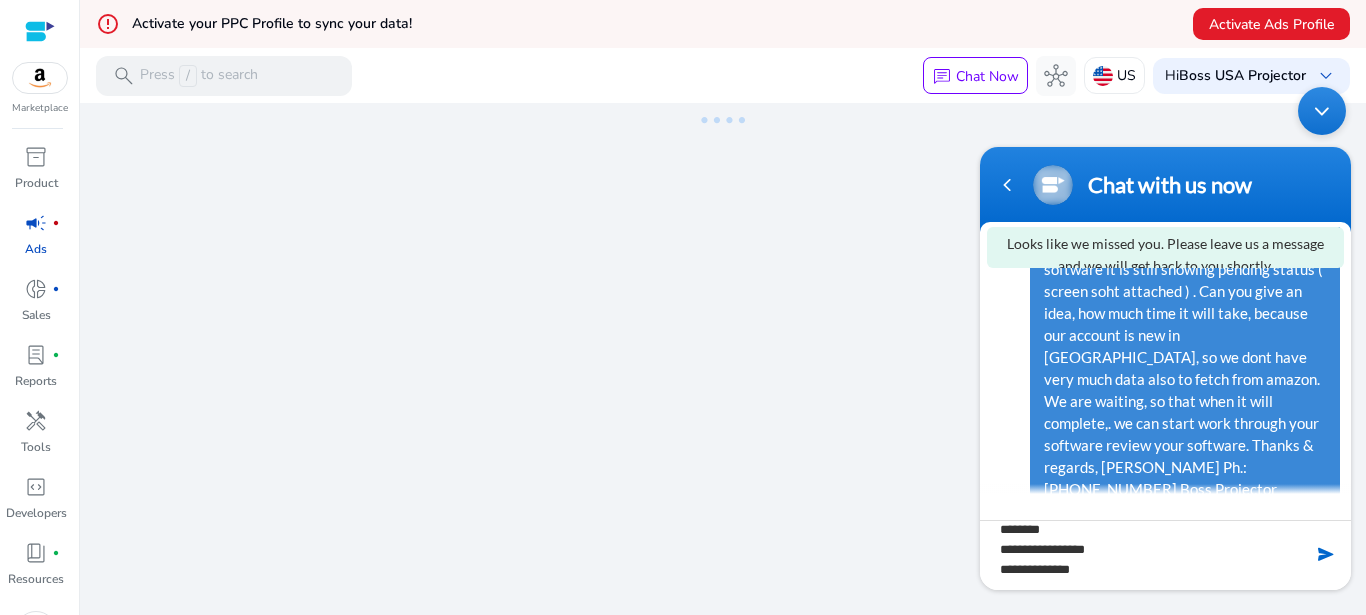 type 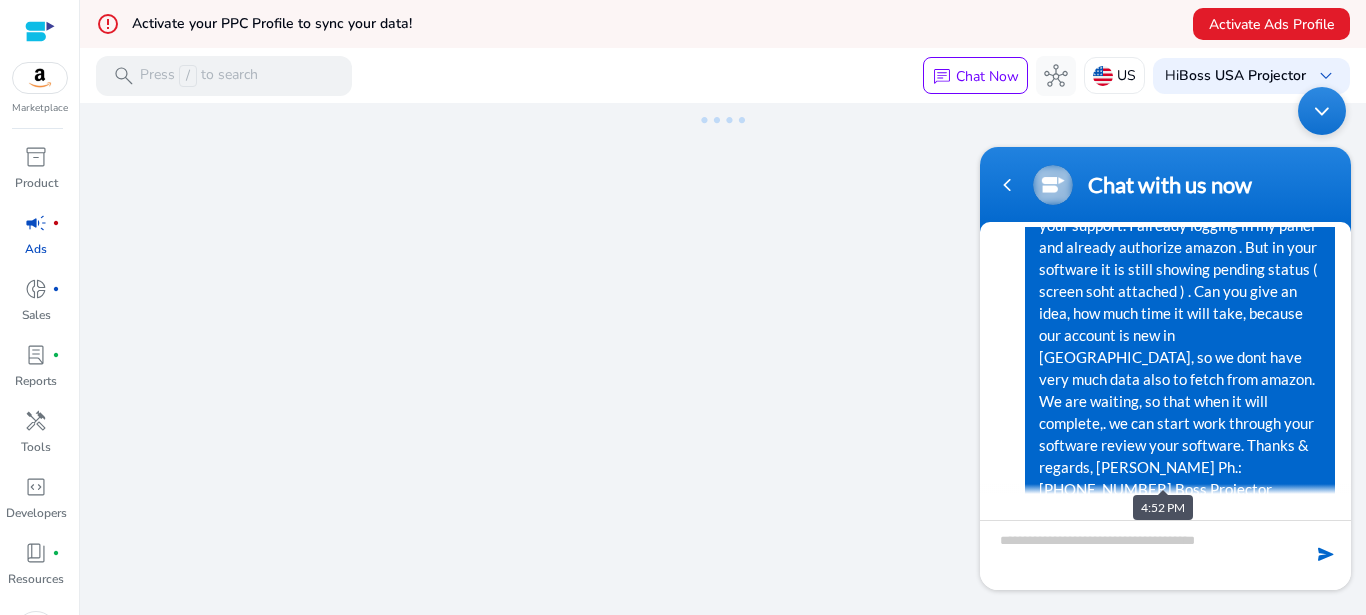 scroll, scrollTop: 482, scrollLeft: 0, axis: vertical 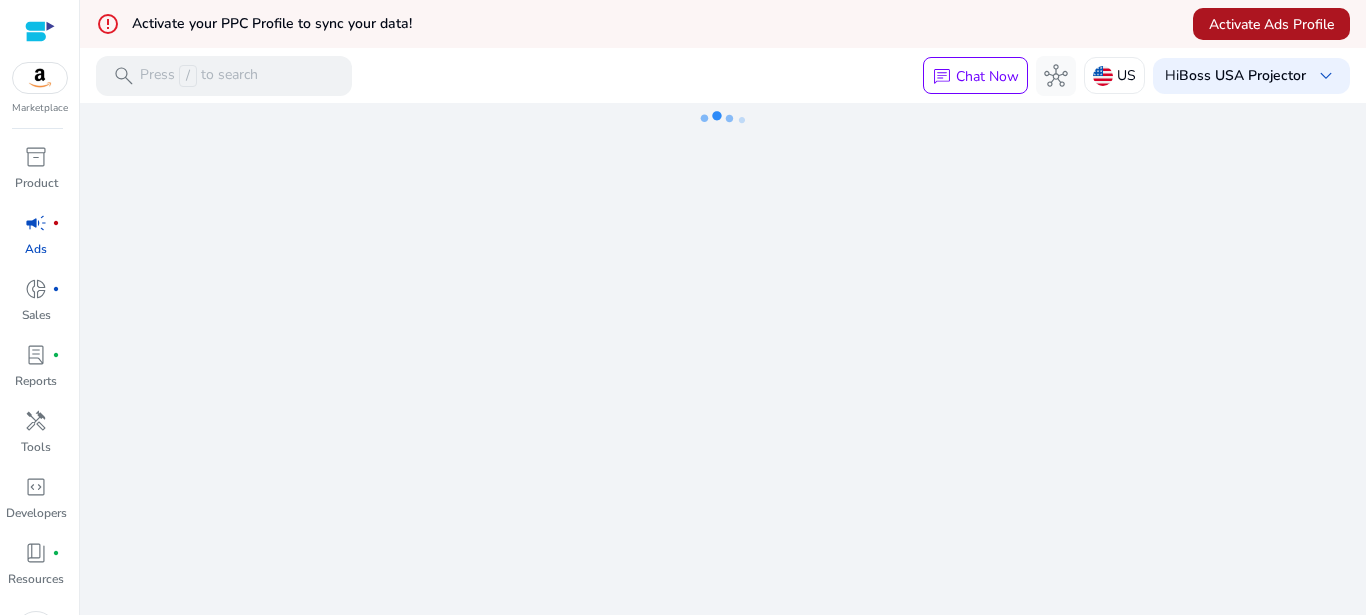 click on "Activate Ads Profile" at bounding box center (1271, 24) 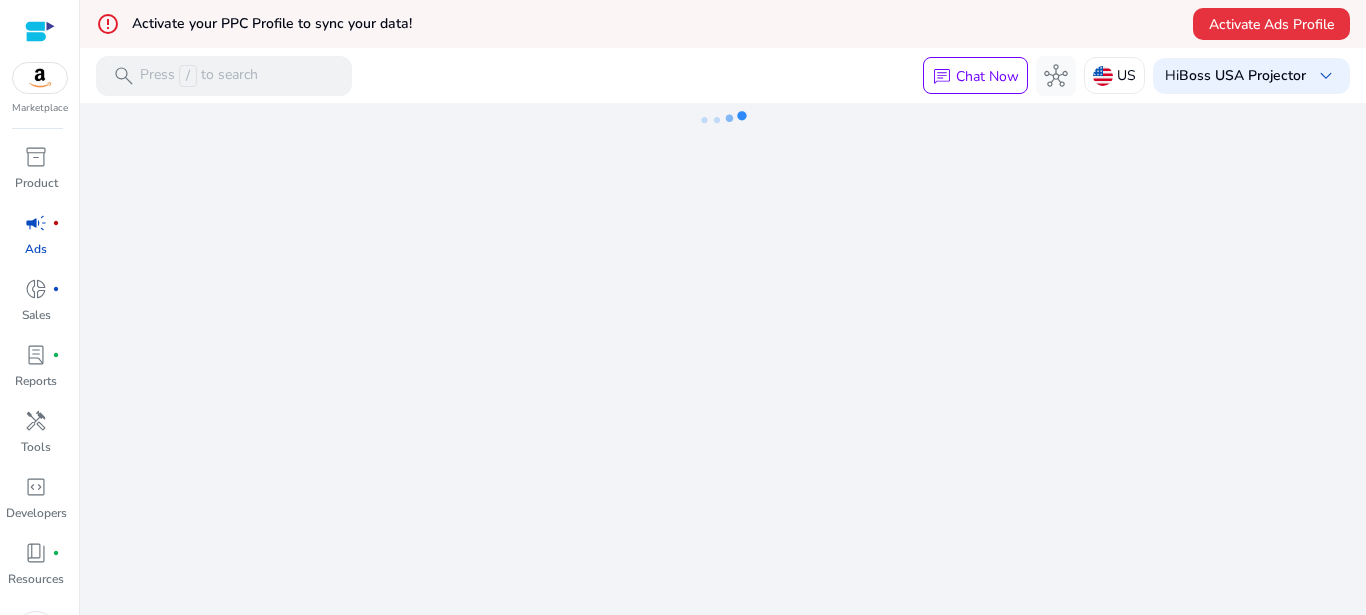 scroll, scrollTop: 0, scrollLeft: 0, axis: both 